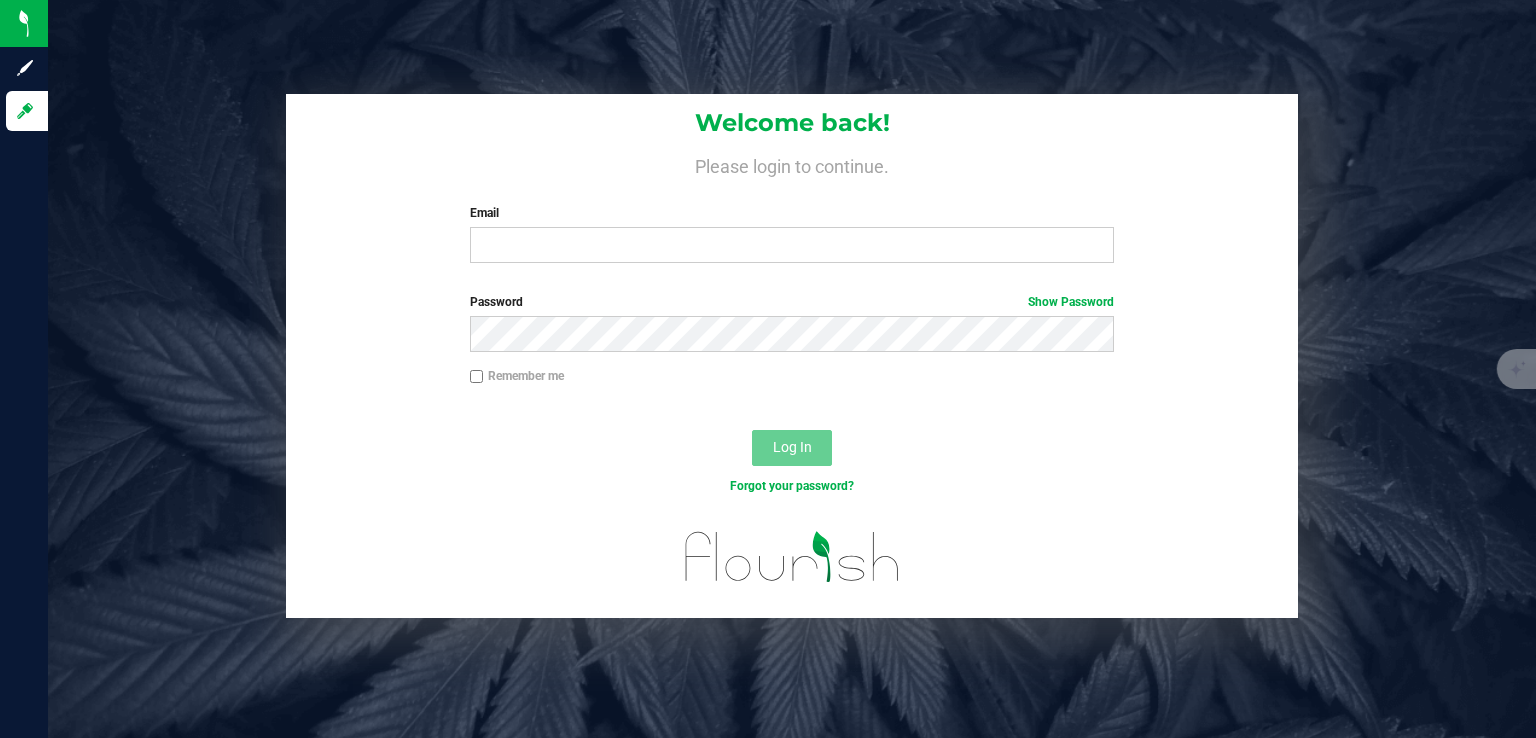 scroll, scrollTop: 0, scrollLeft: 0, axis: both 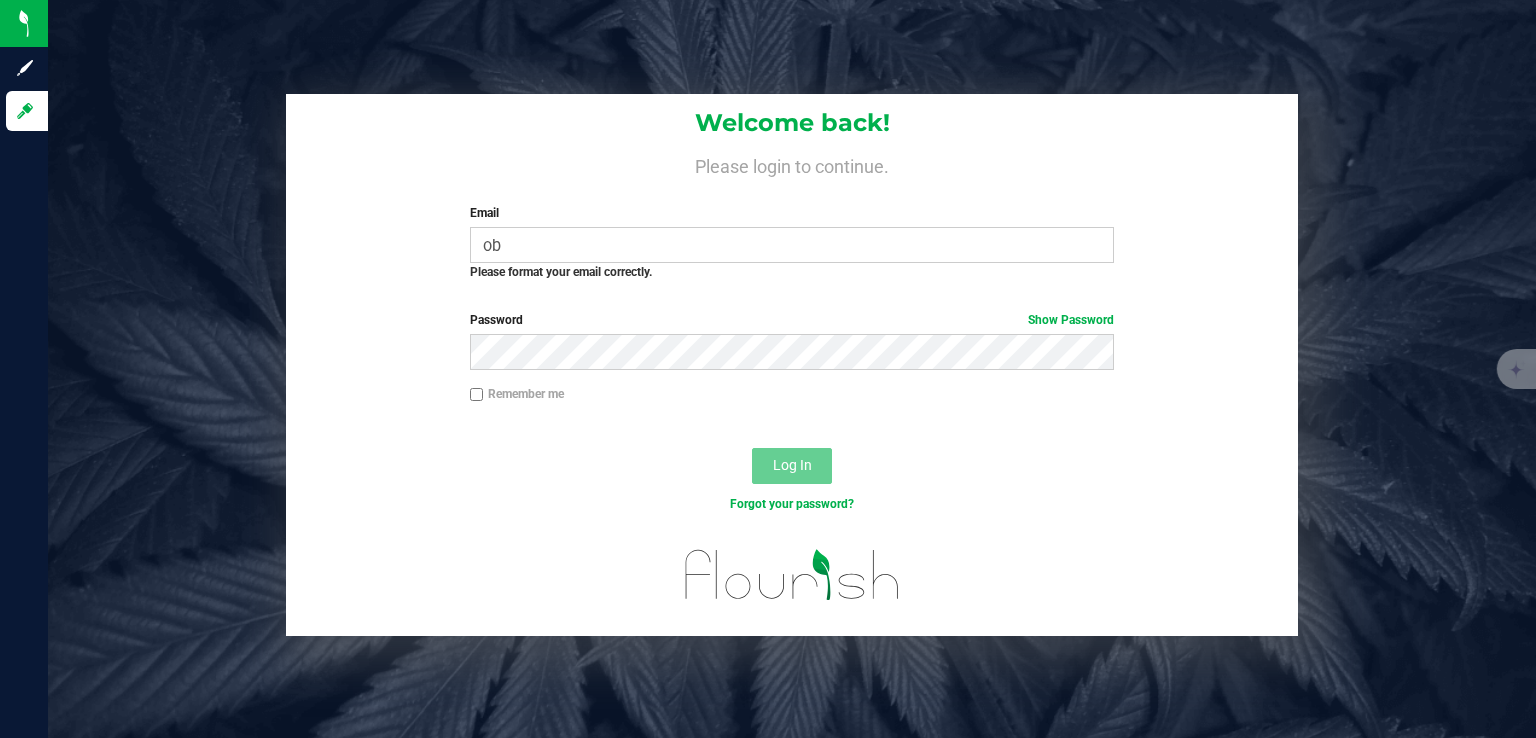 type on "[EMAIL]" 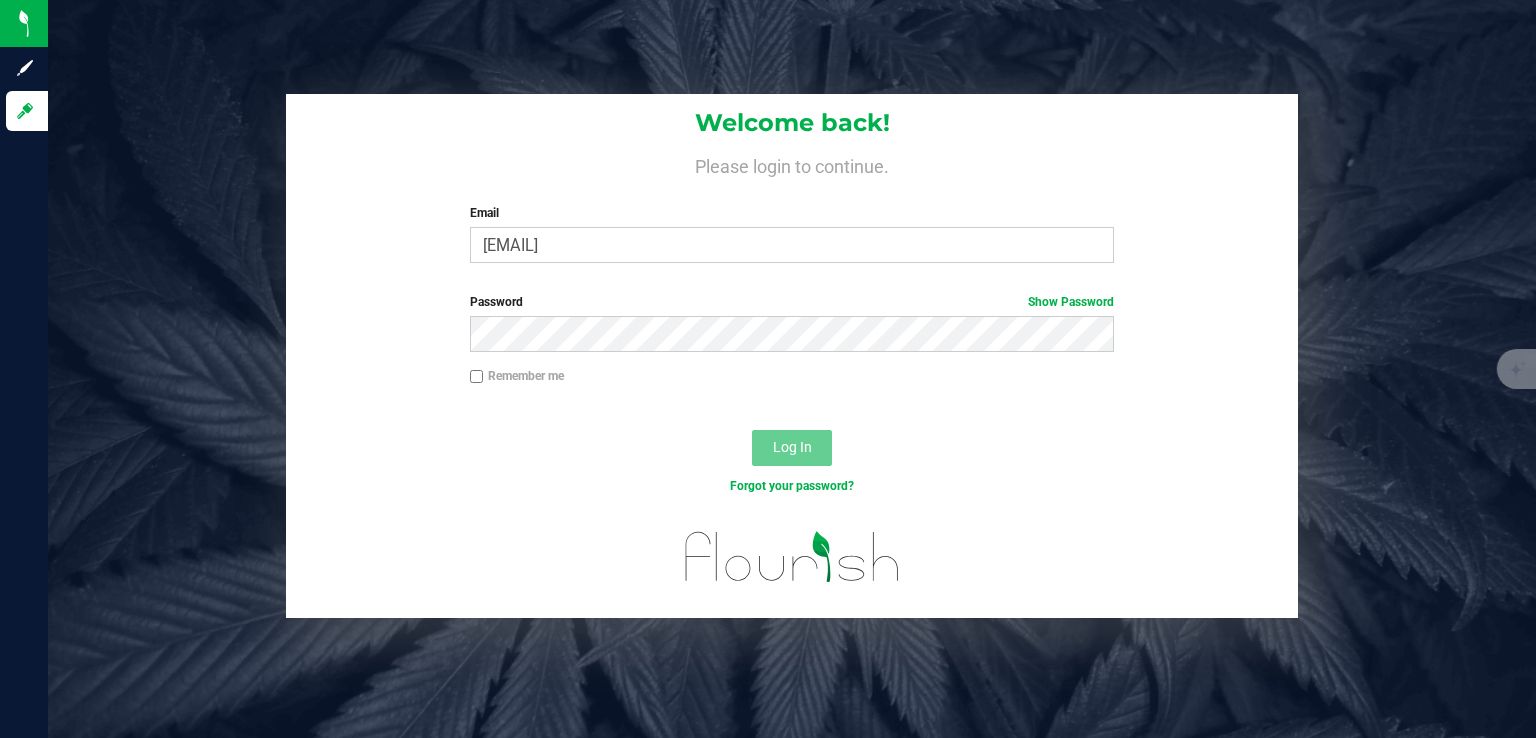 click on "Remember me" at bounding box center (792, 378) 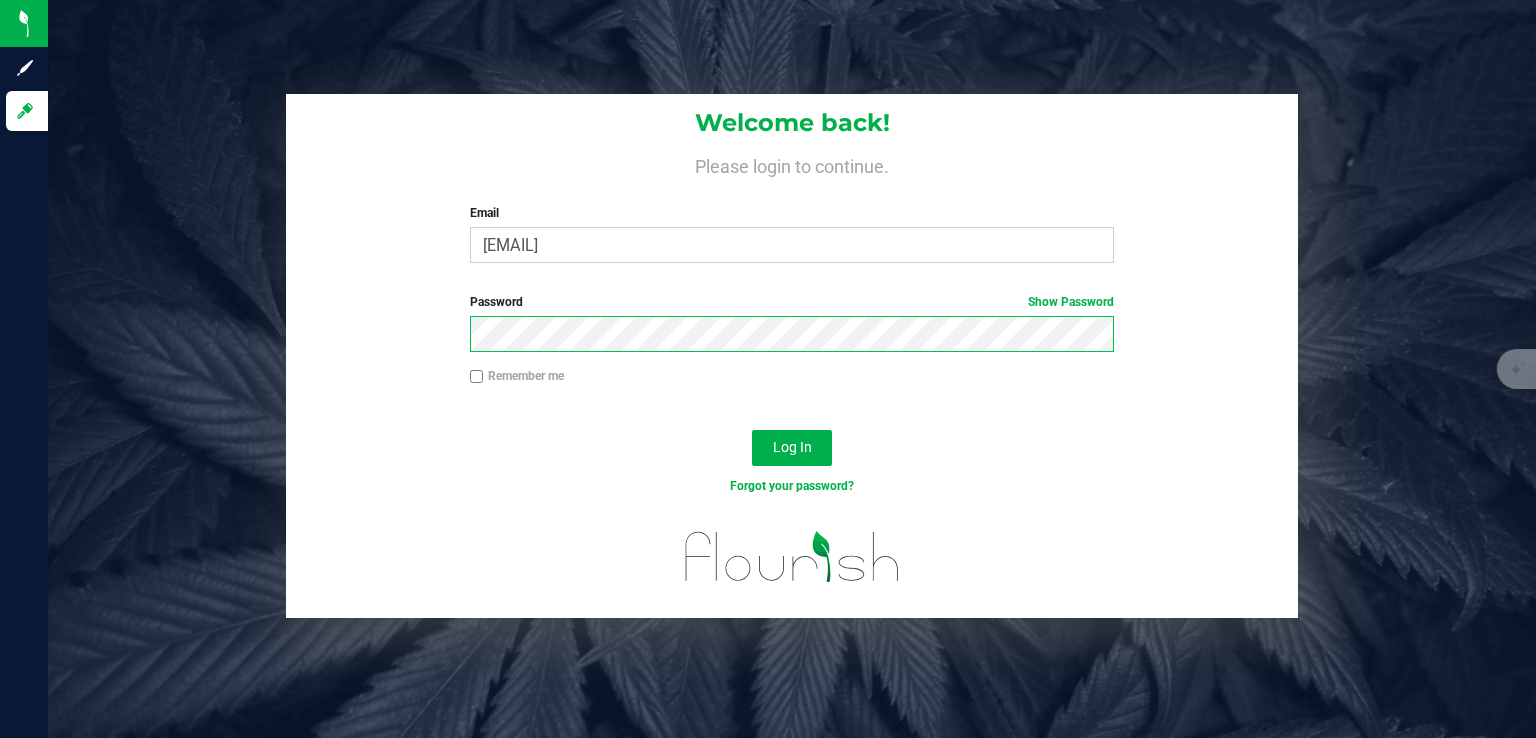 click on "Log In" at bounding box center (792, 448) 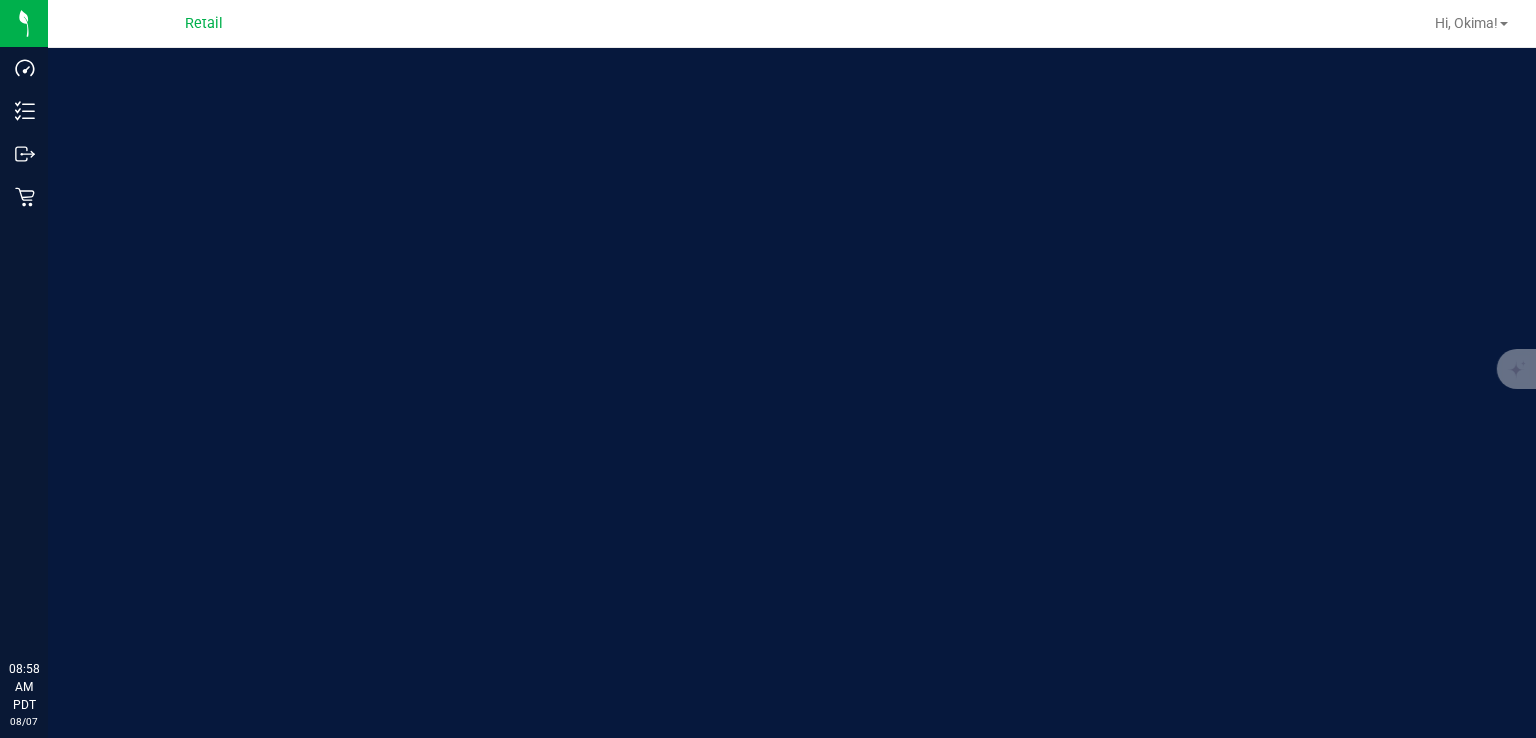 scroll, scrollTop: 0, scrollLeft: 0, axis: both 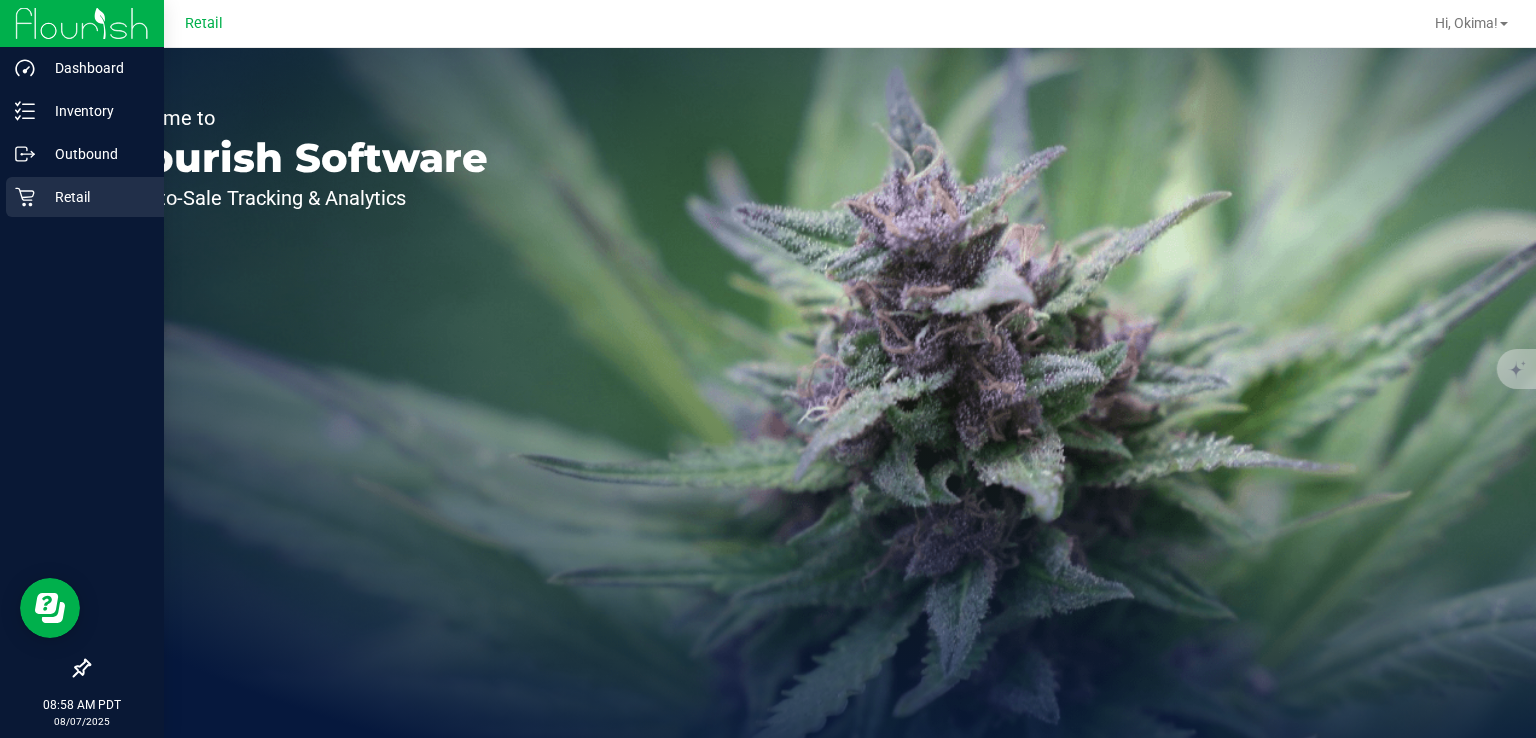click on "Retail" at bounding box center [85, 197] 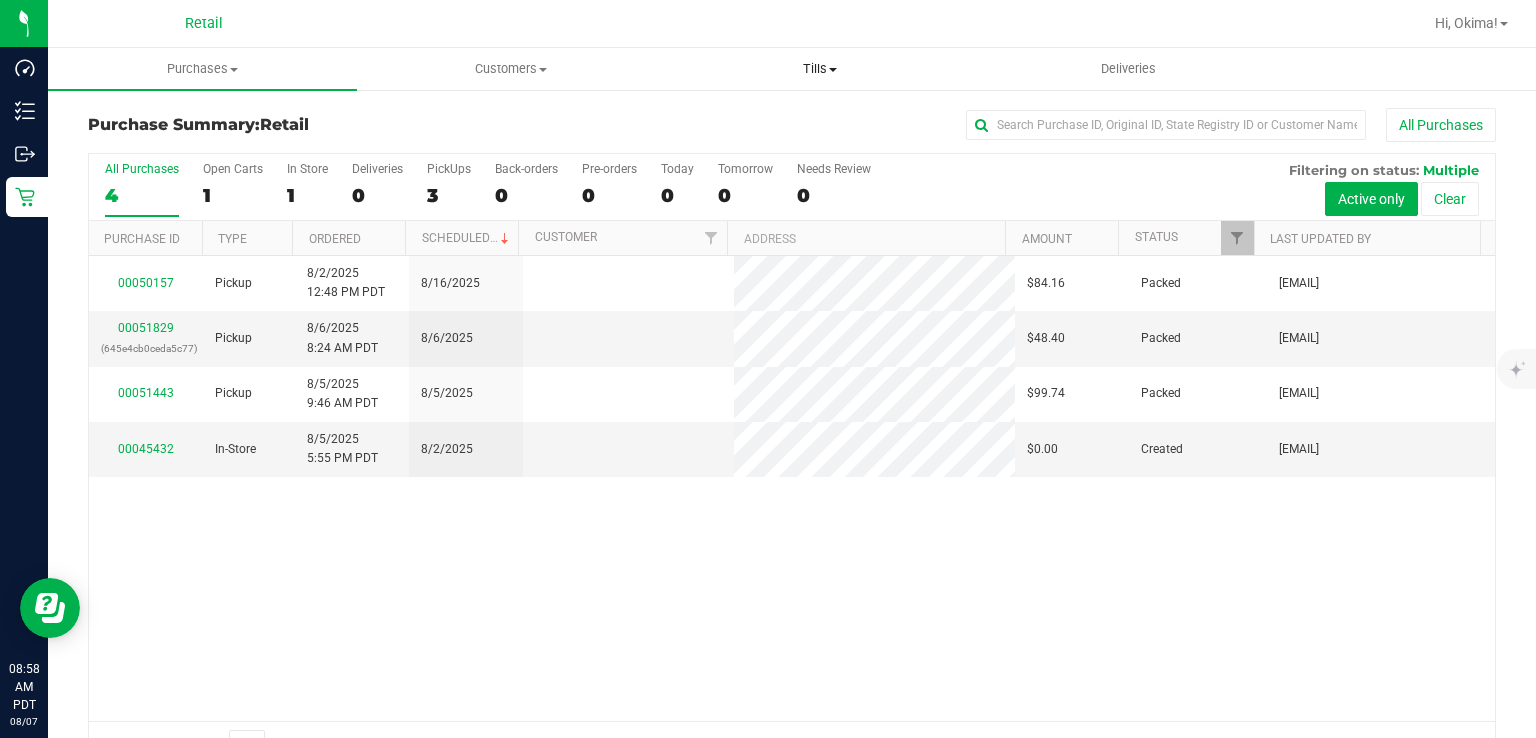 click on "Tills" at bounding box center (819, 69) 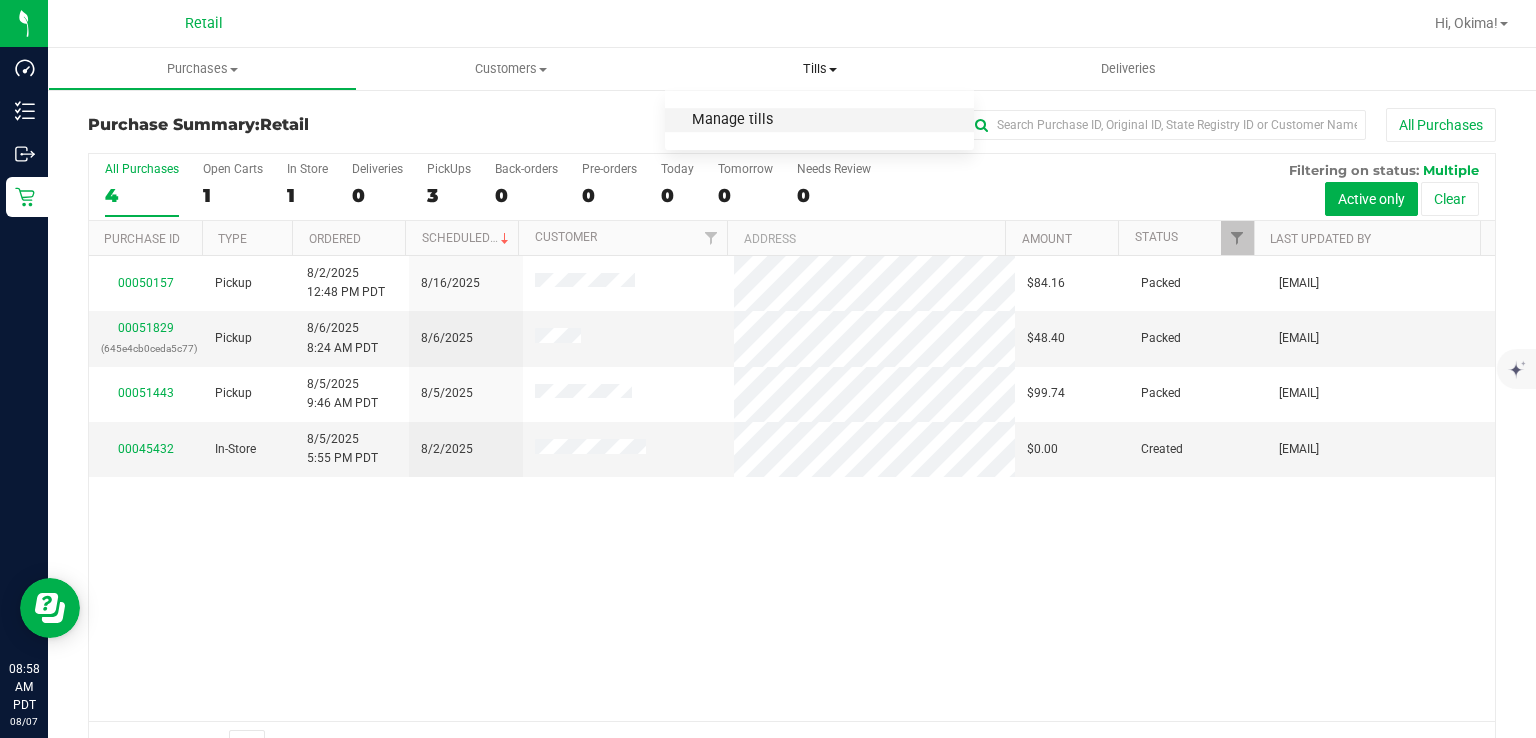 click on "Manage tills" at bounding box center (732, 120) 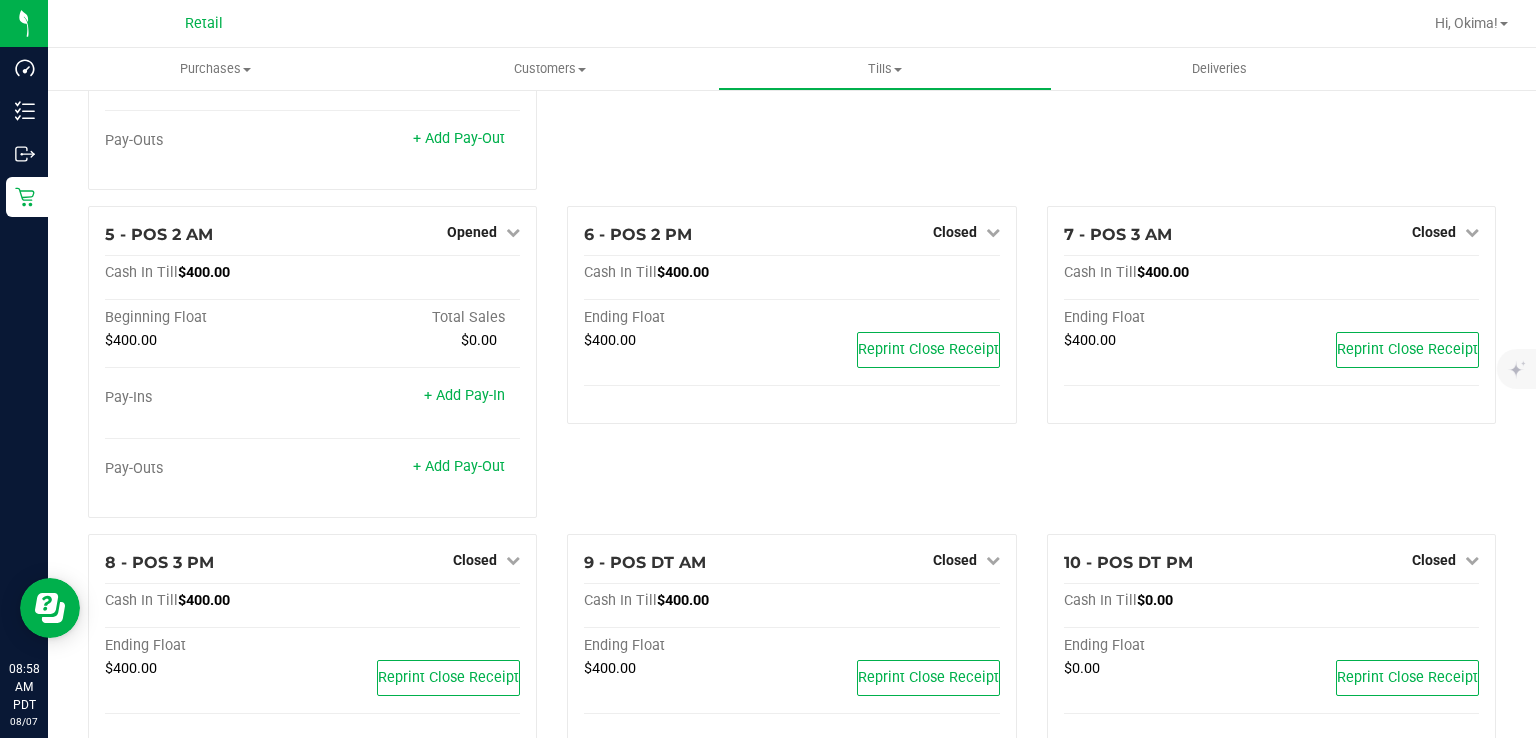 scroll, scrollTop: 334, scrollLeft: 0, axis: vertical 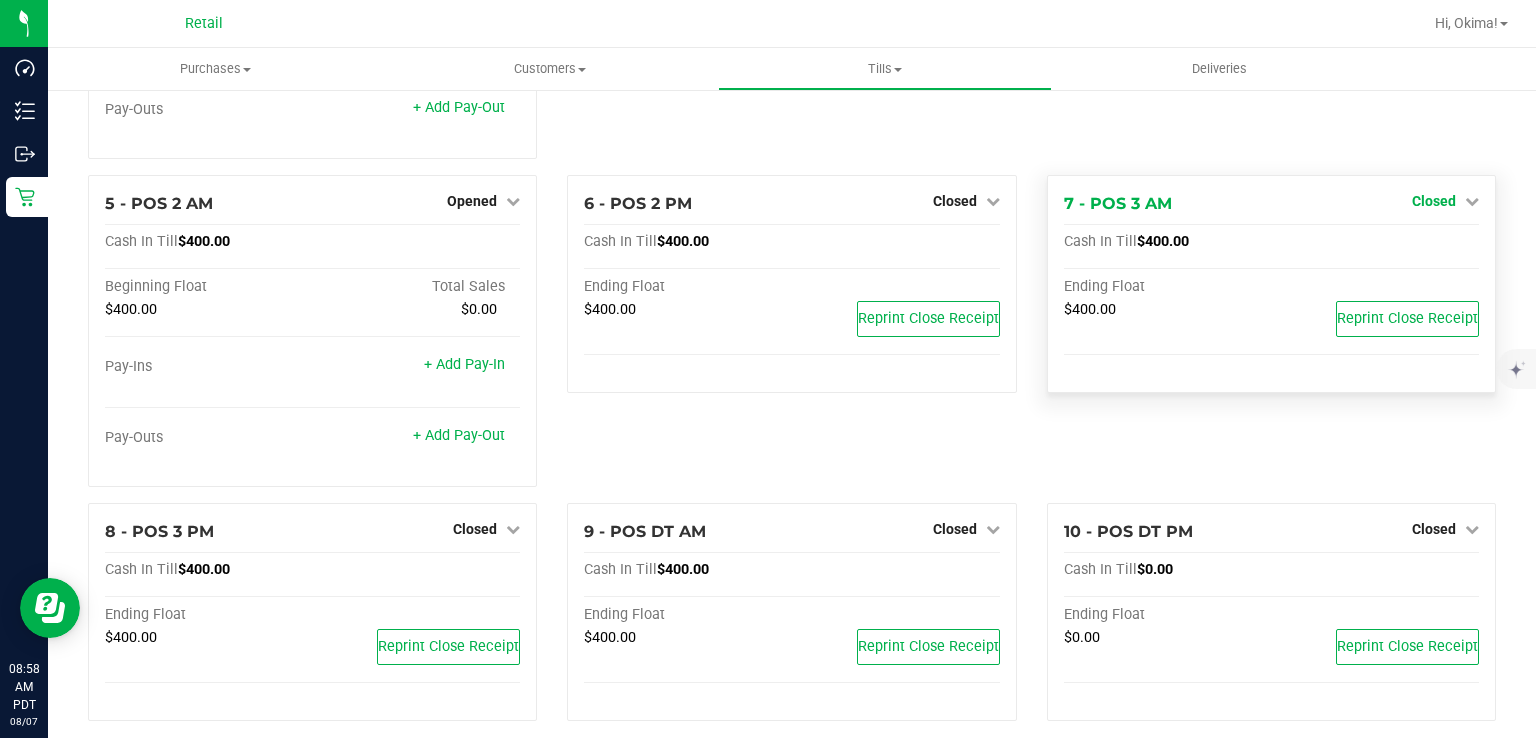 click on "Closed" at bounding box center (1445, 201) 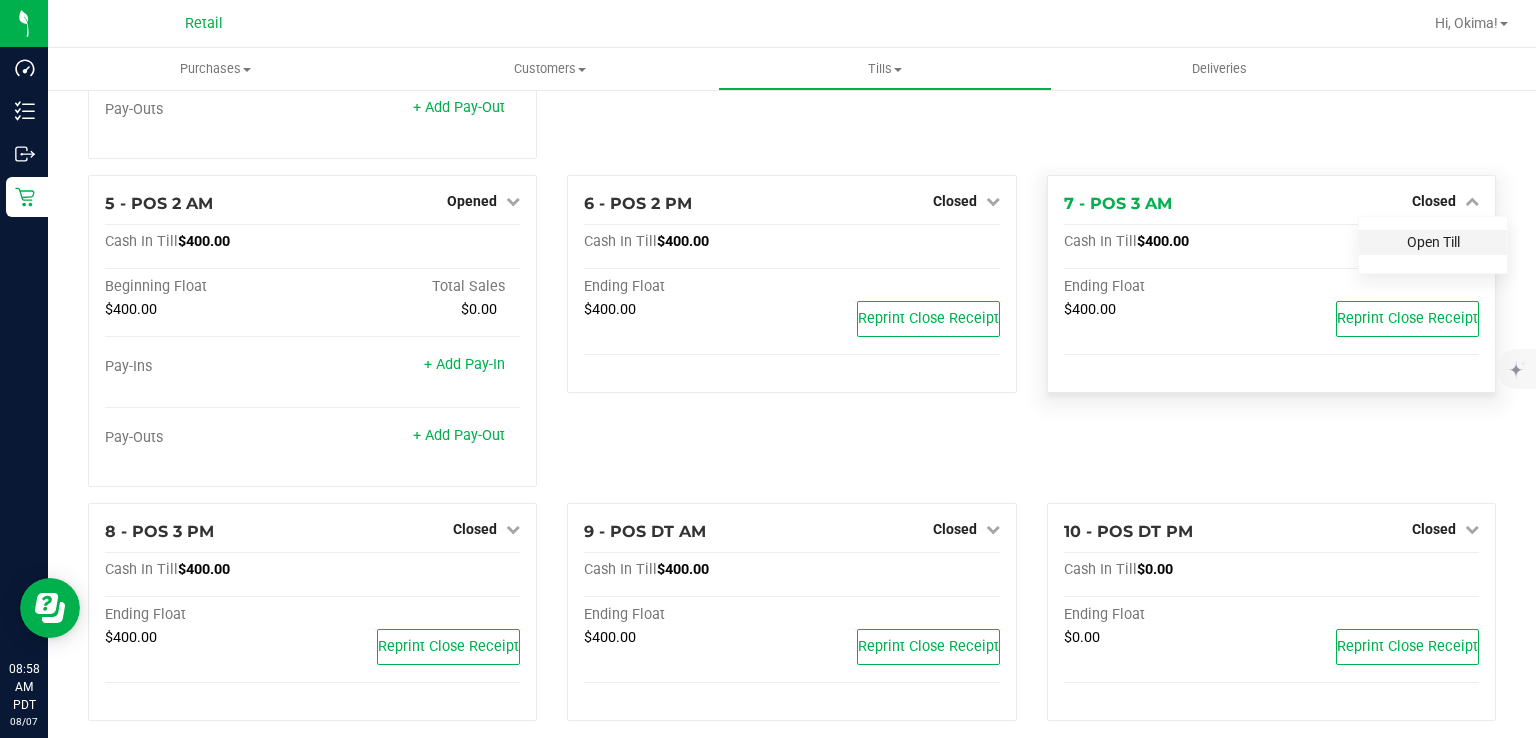 click on "Open Till" at bounding box center [1433, 242] 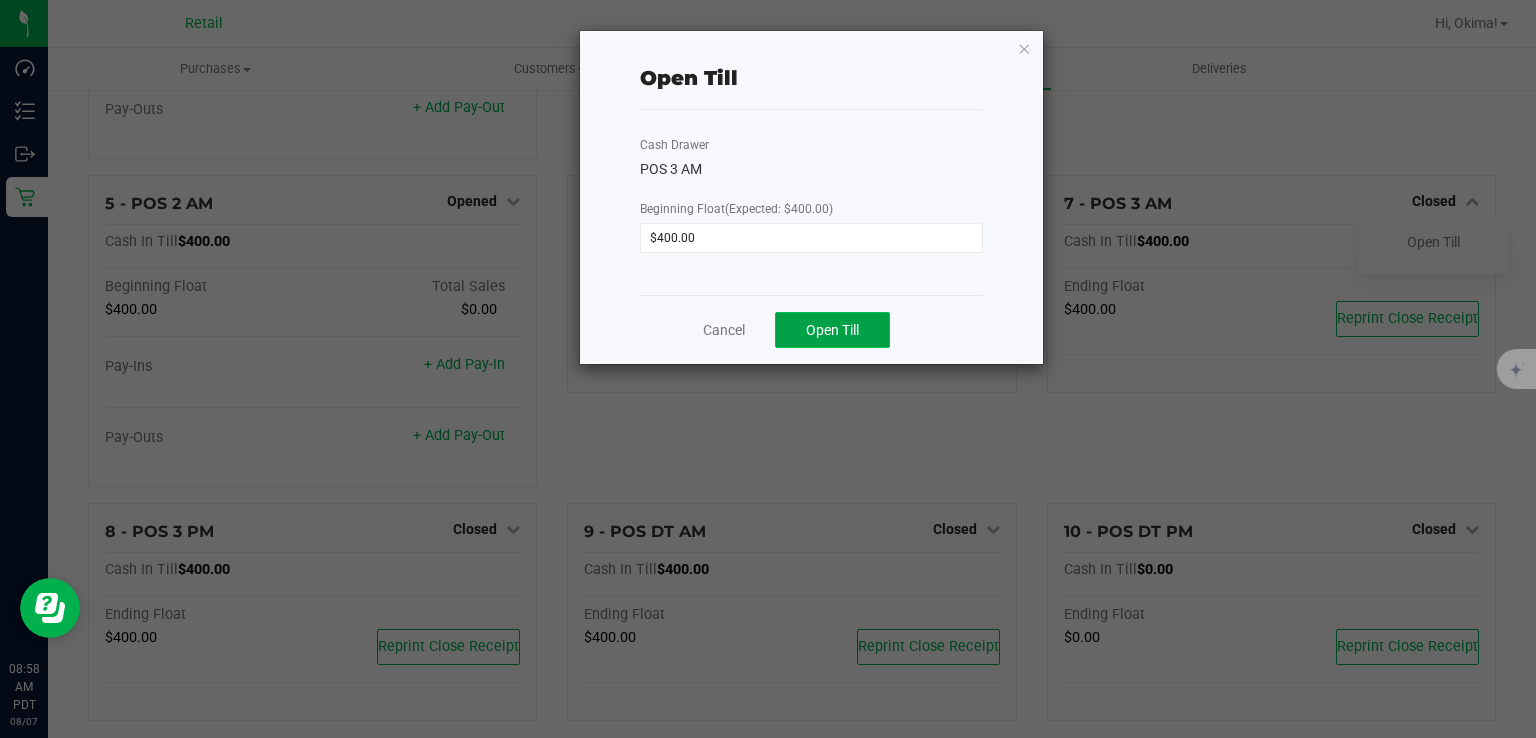 click on "Open Till" 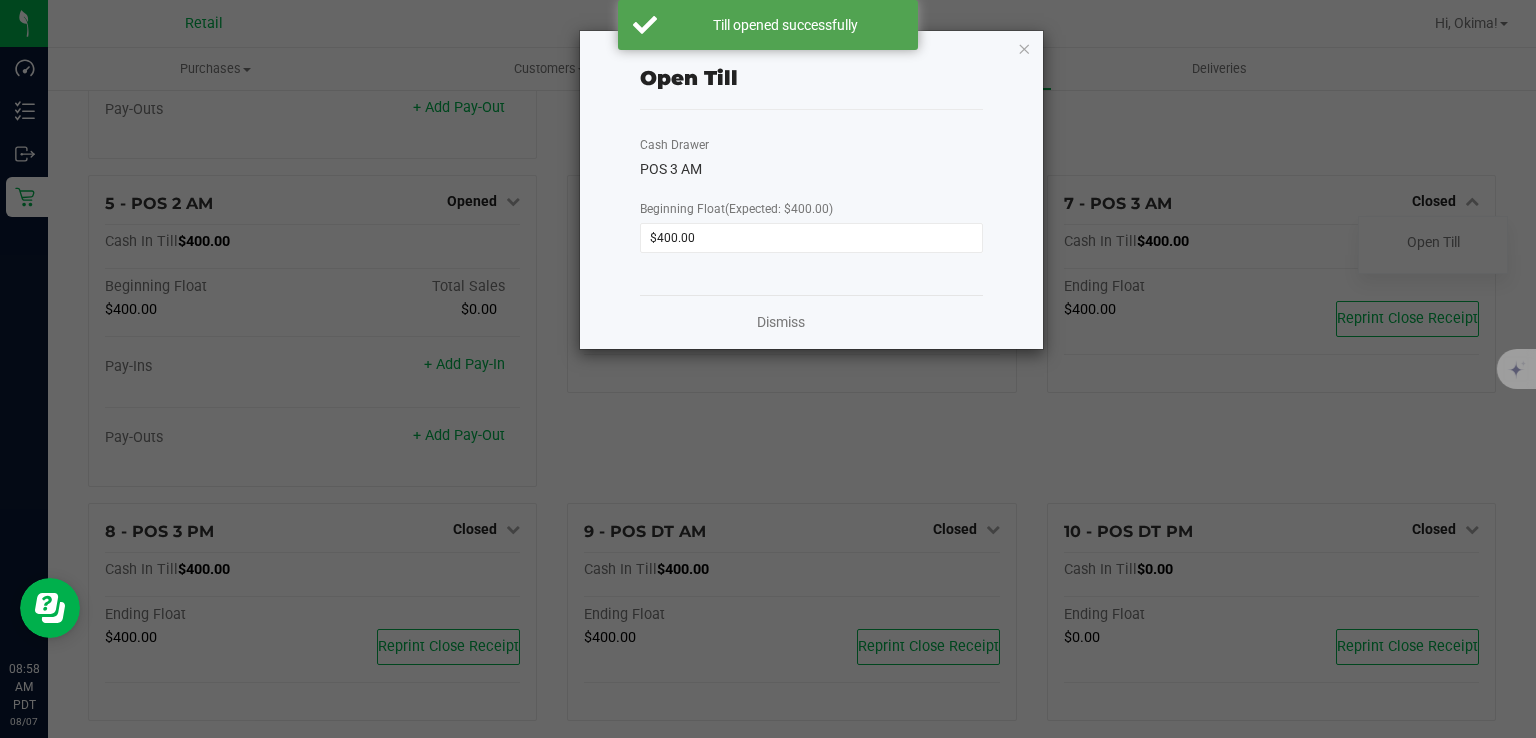 click on "[CURRENCY] [CURRENCY]" 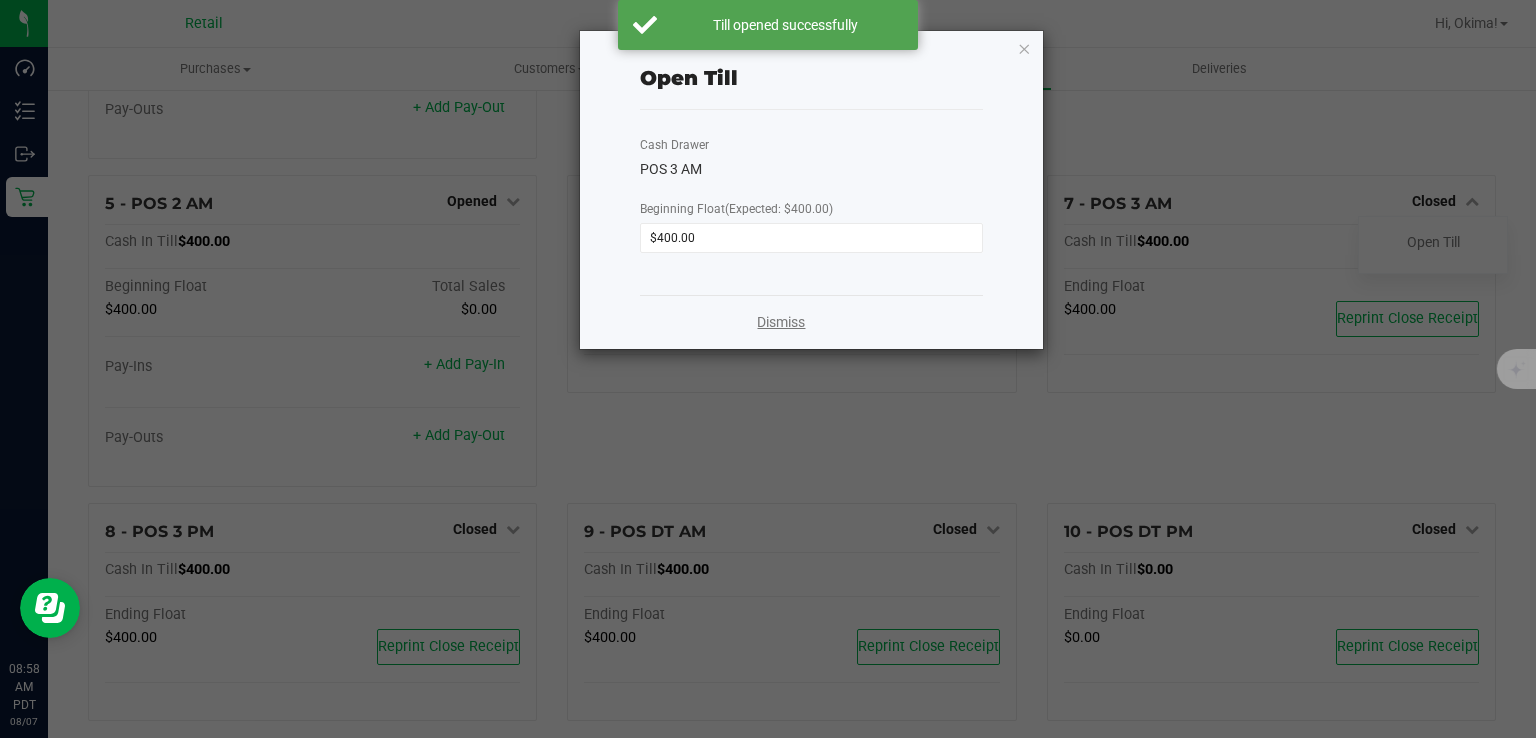 click on "Dismiss" 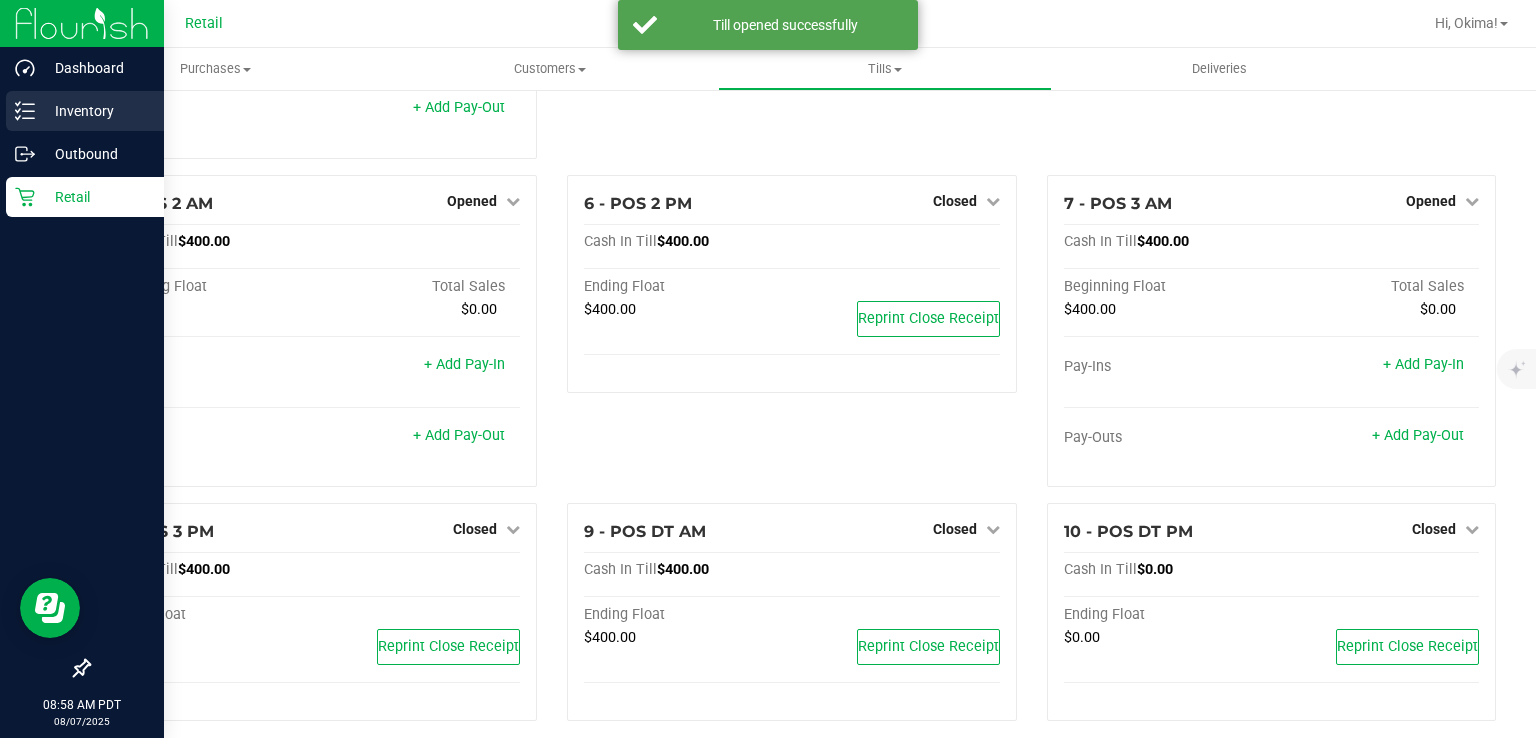 click 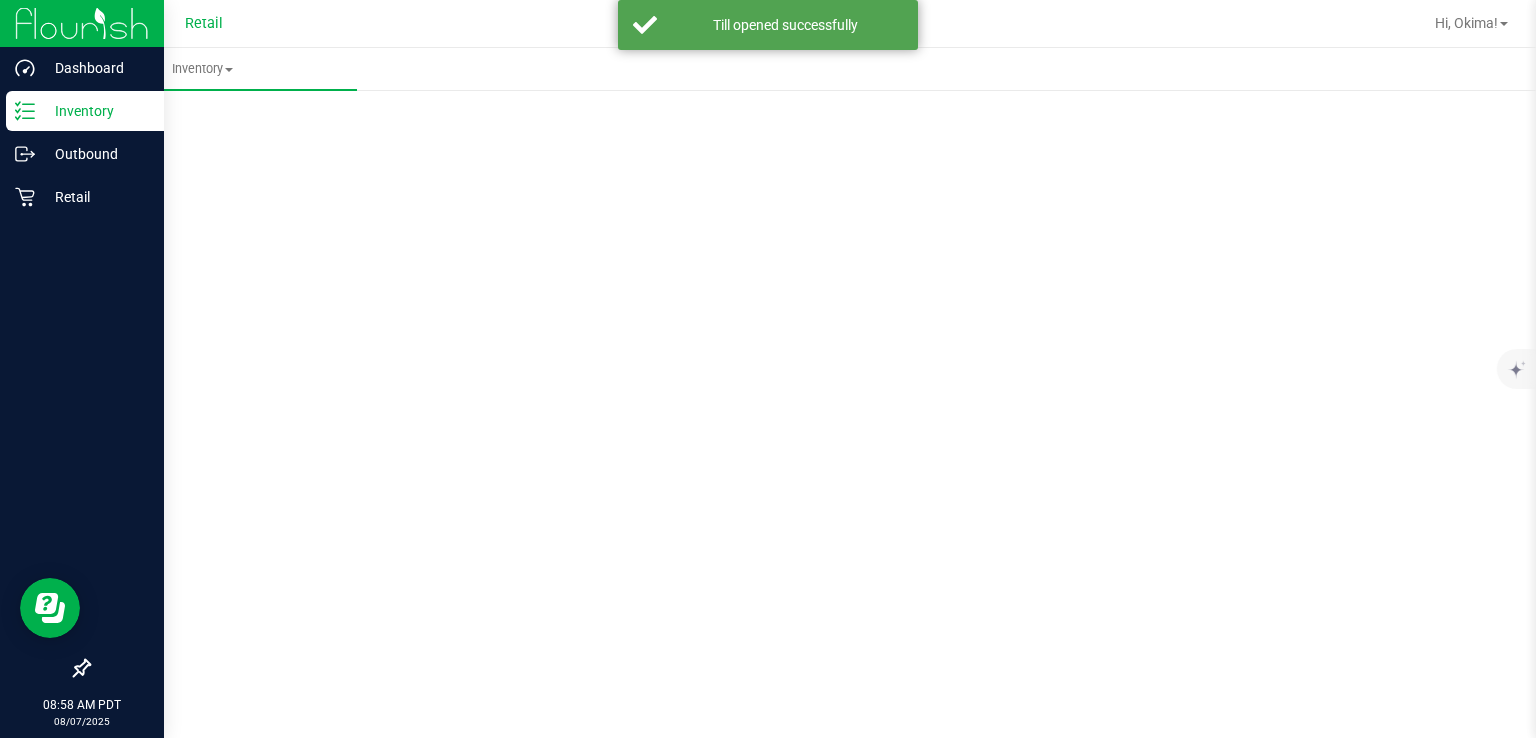 scroll, scrollTop: 0, scrollLeft: 0, axis: both 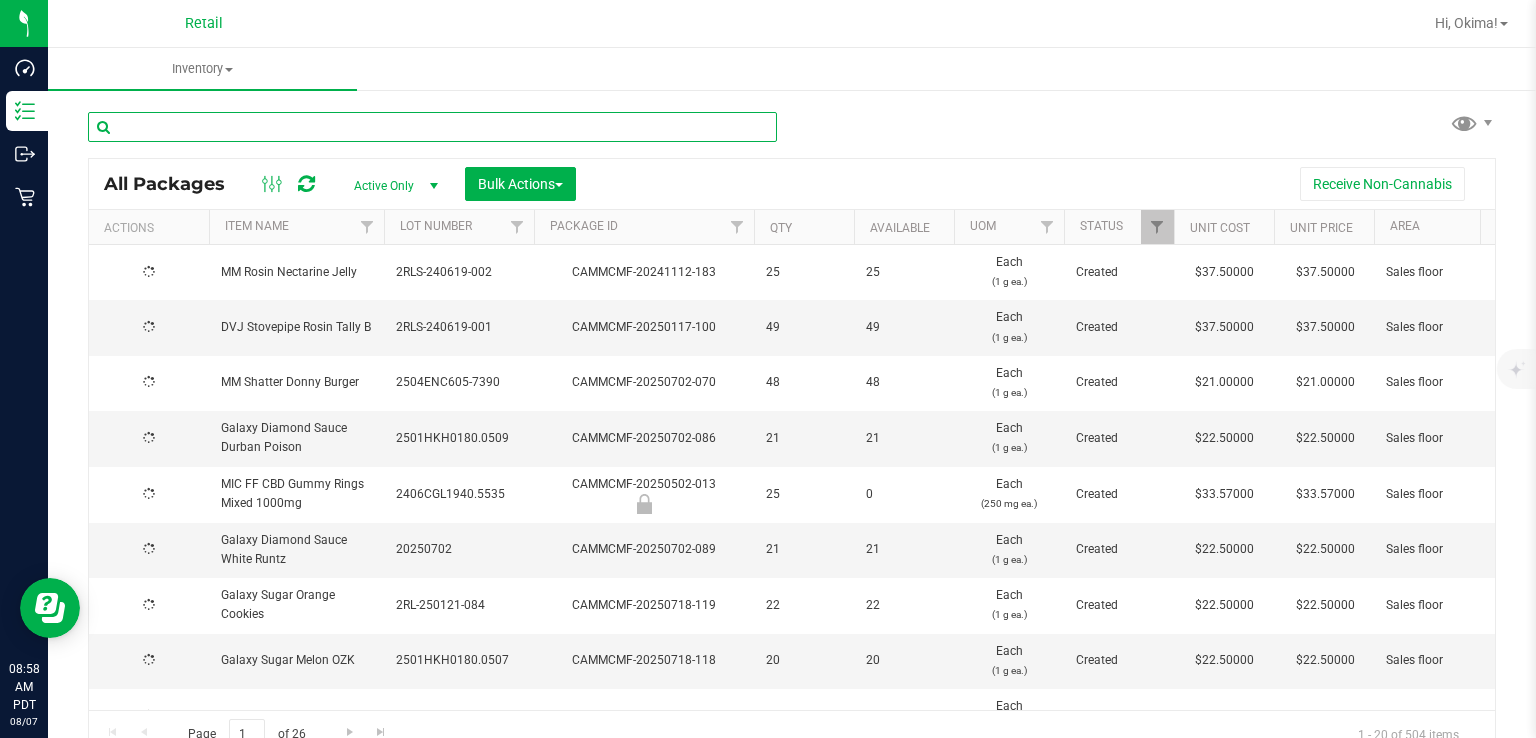 click at bounding box center (432, 127) 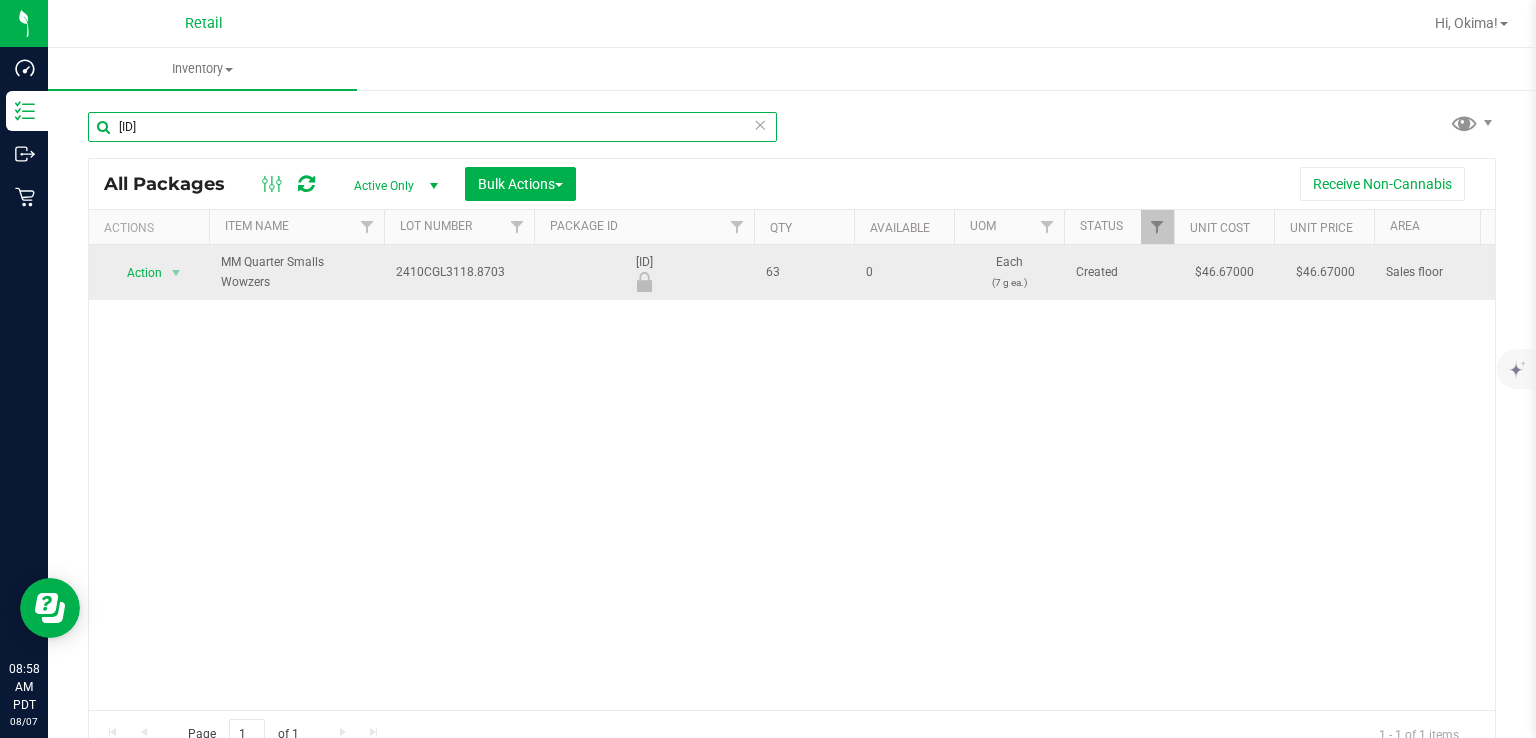 type on "[ID]" 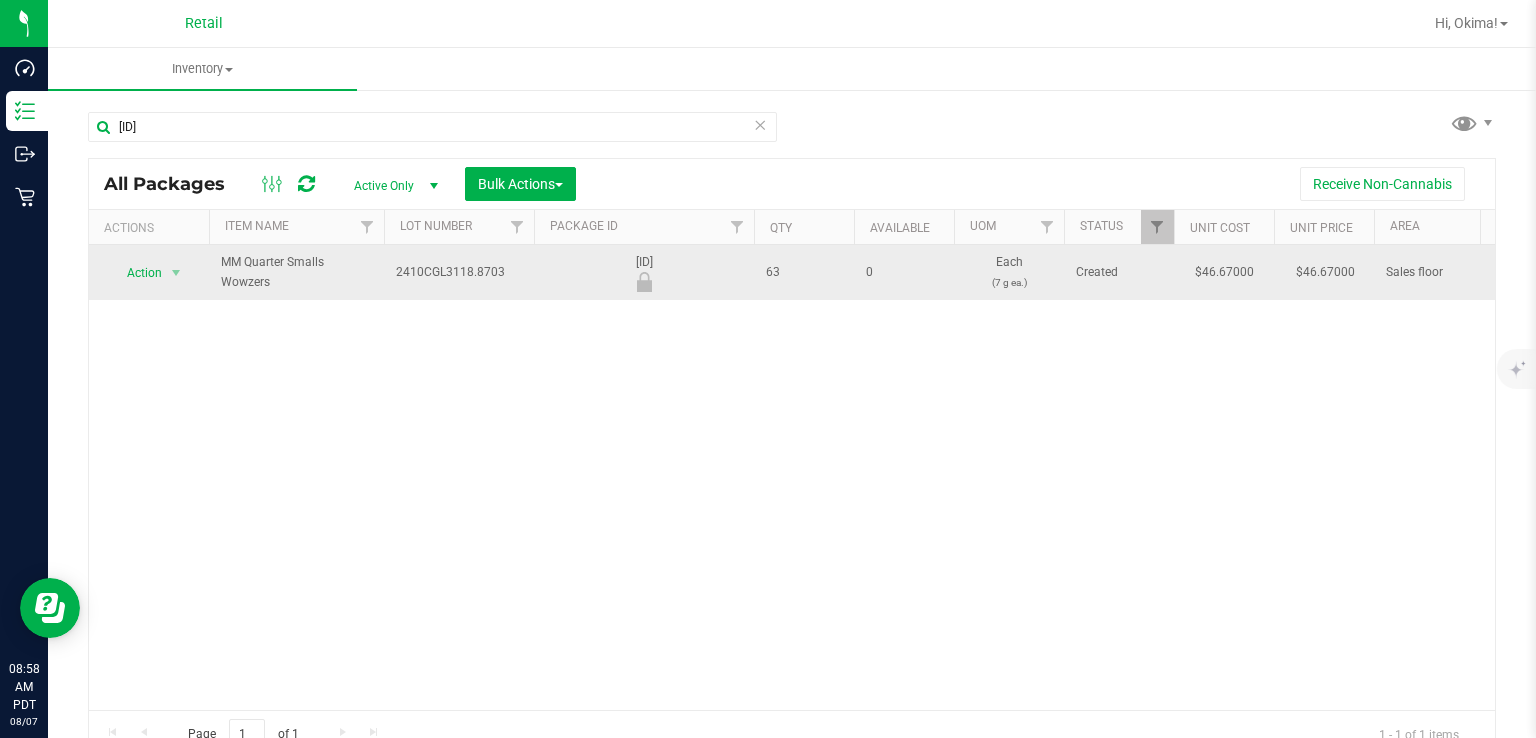 click on "Action" at bounding box center [136, 273] 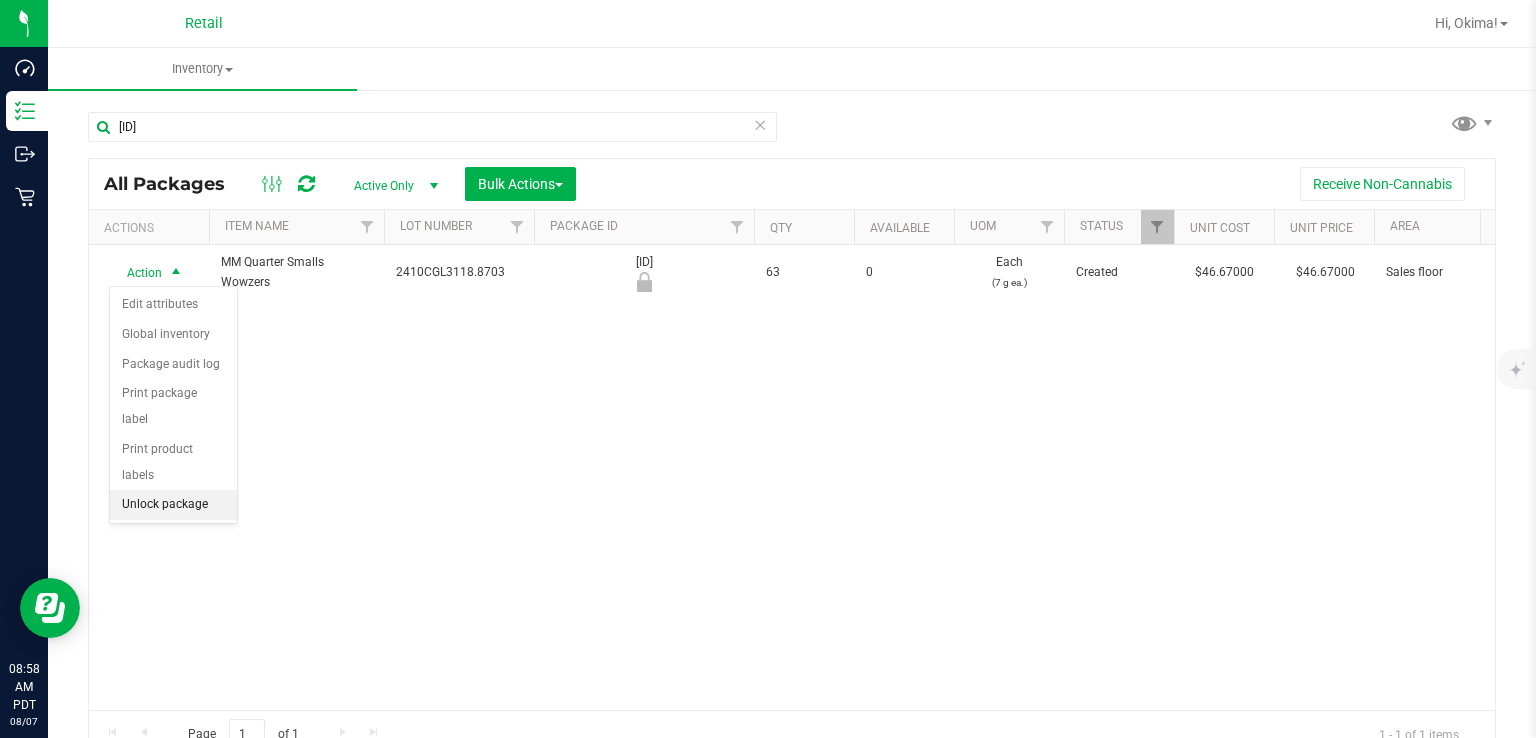 click on "Unlock package" at bounding box center [173, 505] 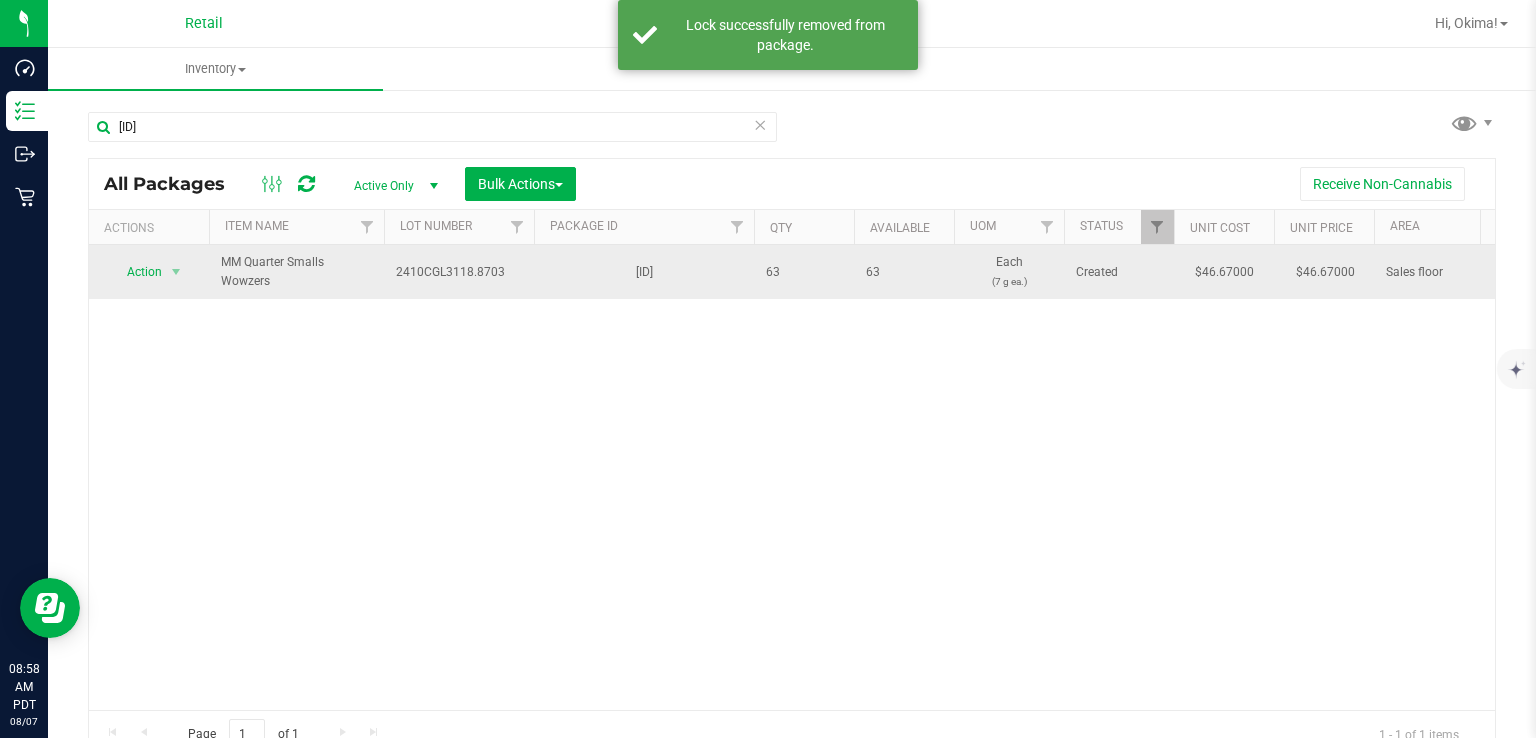 click on "Action" at bounding box center (136, 272) 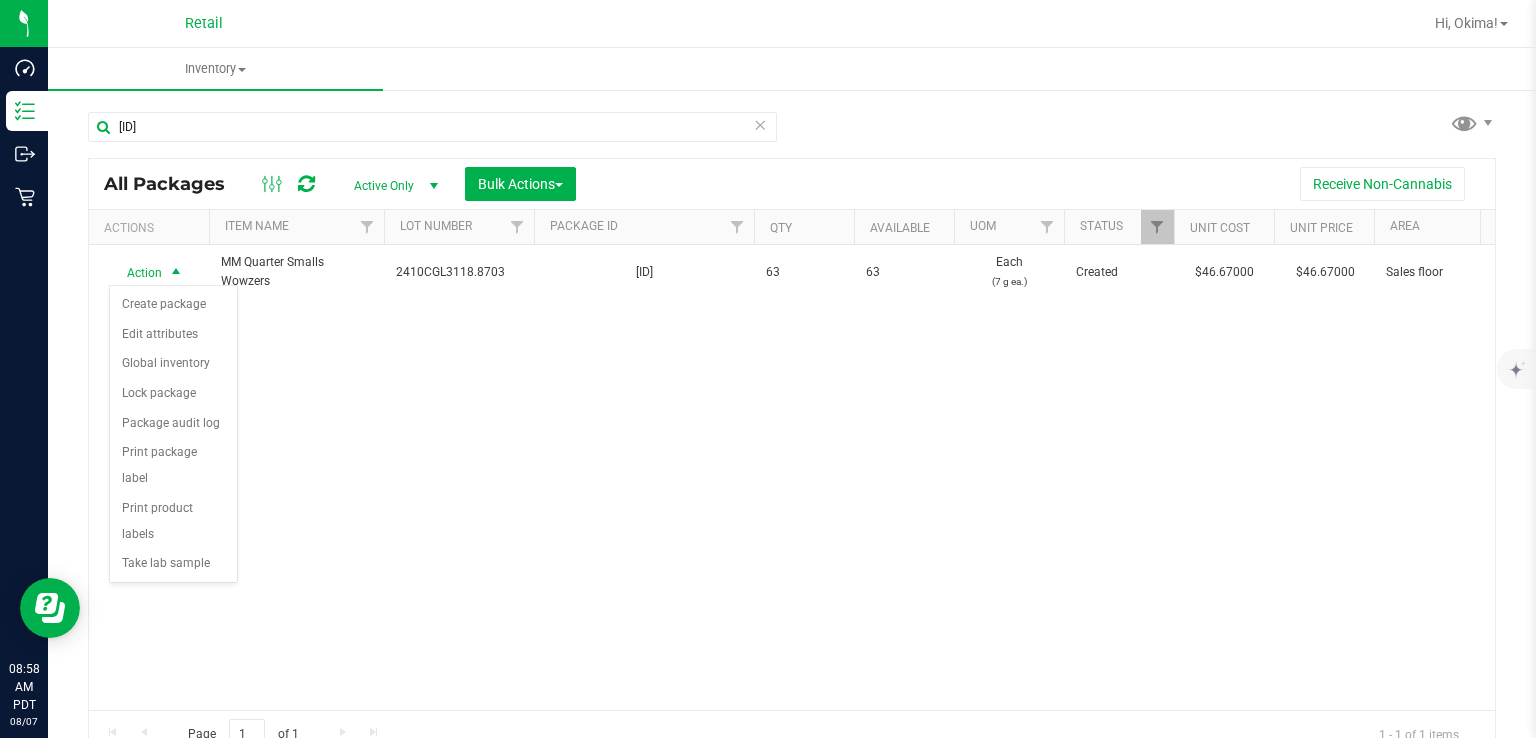 click on "[ID]
[PRODUCT] [PRODUCT] [PRODUCT]
[ID]
[ID]
[NUMBER]
[NUMBER]
Each
([NUMBER] [UNIT] ea.)
Created
[CURRENCY] [CURRENCY]
Sales floor
[ID]
Flower
Flower (packaged quarter - each)
Popcorn
[PRODUCT] [PRODUCT] [PRODUCT]
[BRAND]" at bounding box center (792, 477) 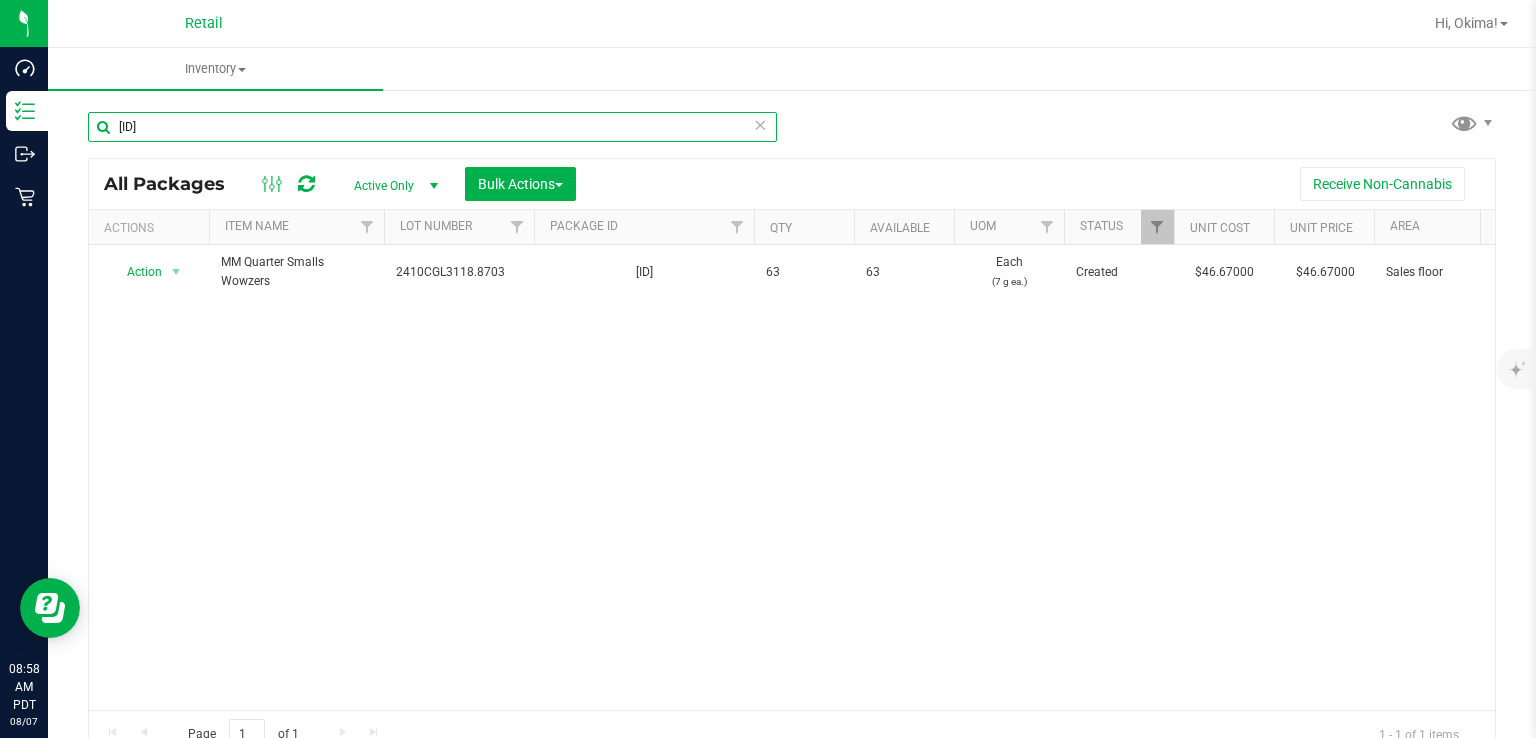 click on "[ID]" at bounding box center (432, 127) 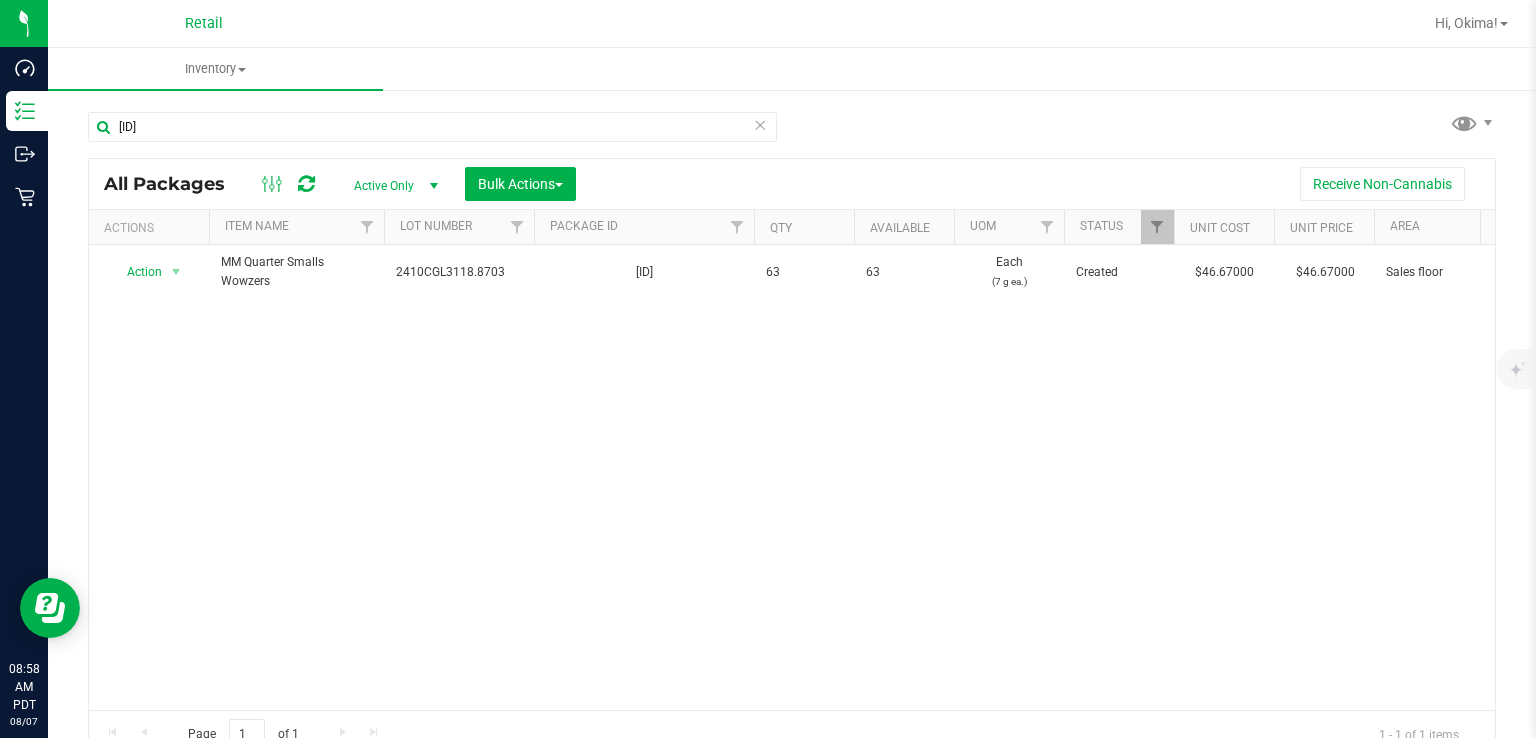 click at bounding box center [760, 124] 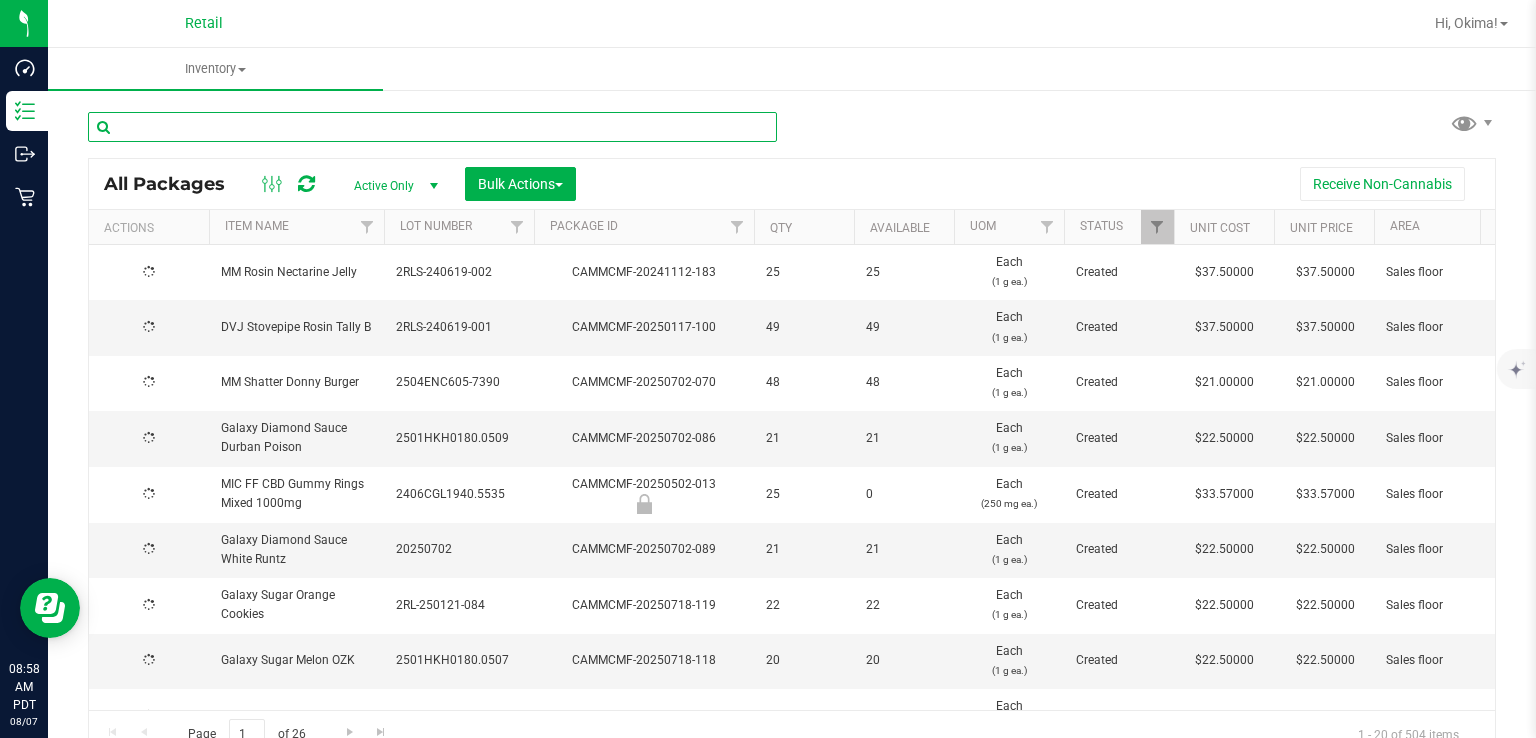 click at bounding box center (432, 127) 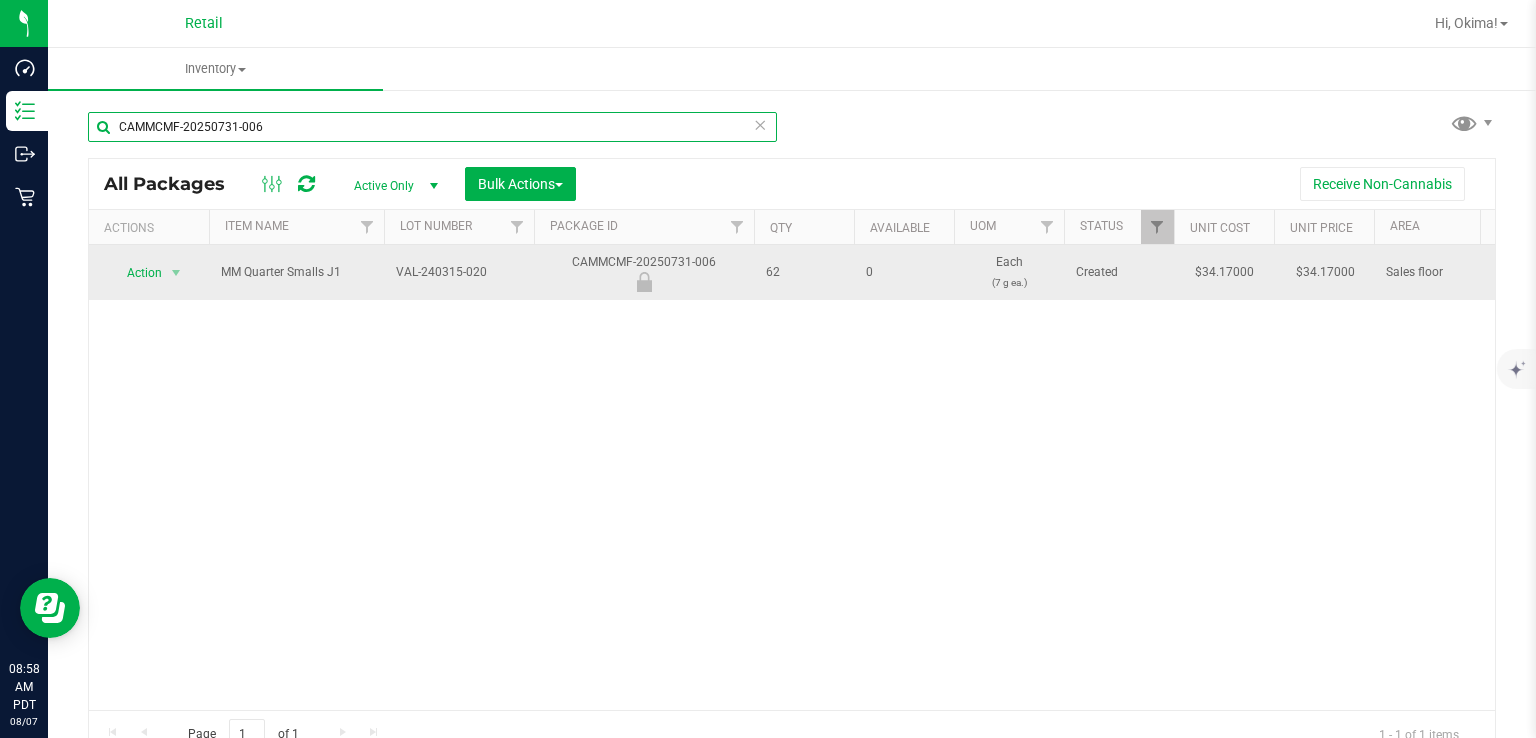 type on "CAMMCMF-20250731-006" 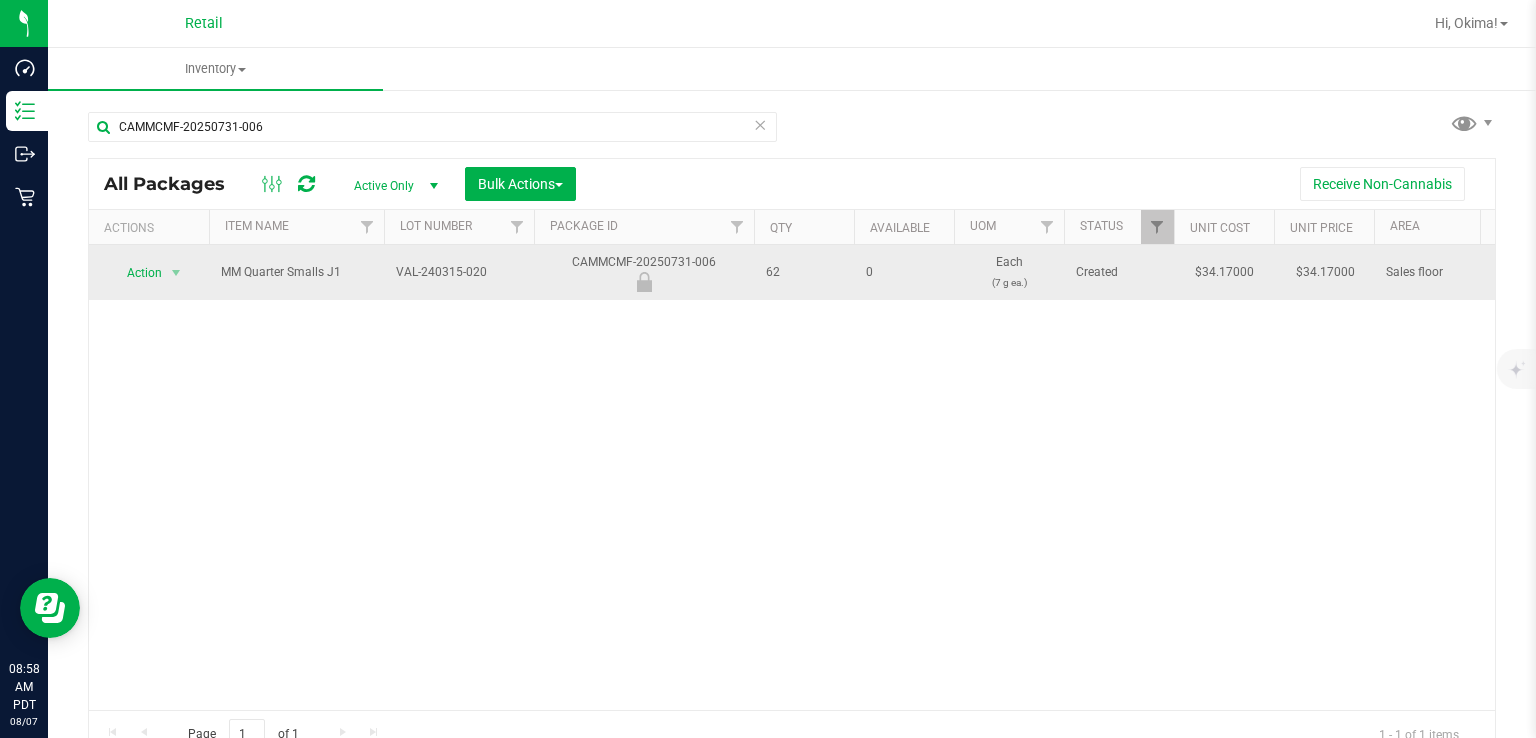 click on "Action" at bounding box center (136, 273) 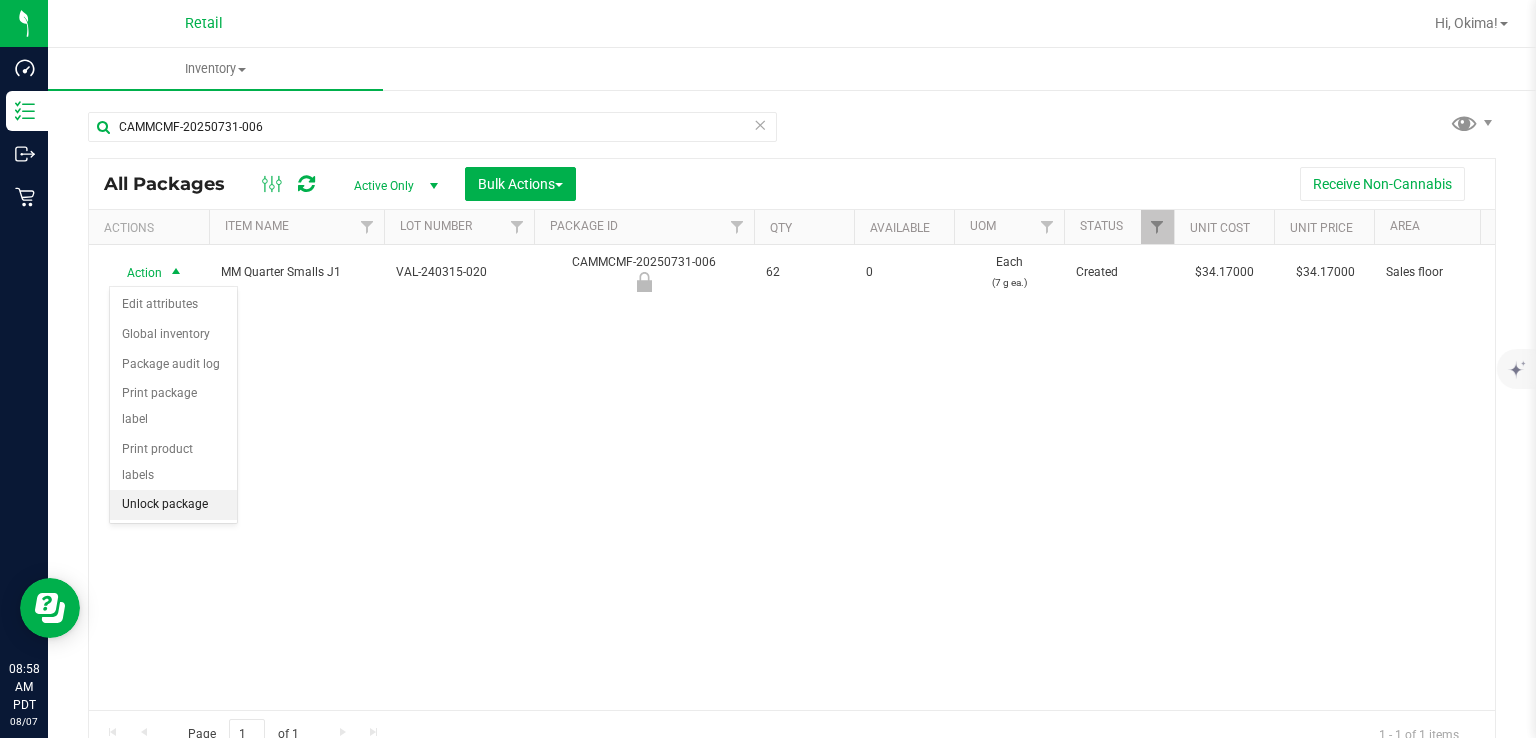 click on "Unlock package" at bounding box center (173, 505) 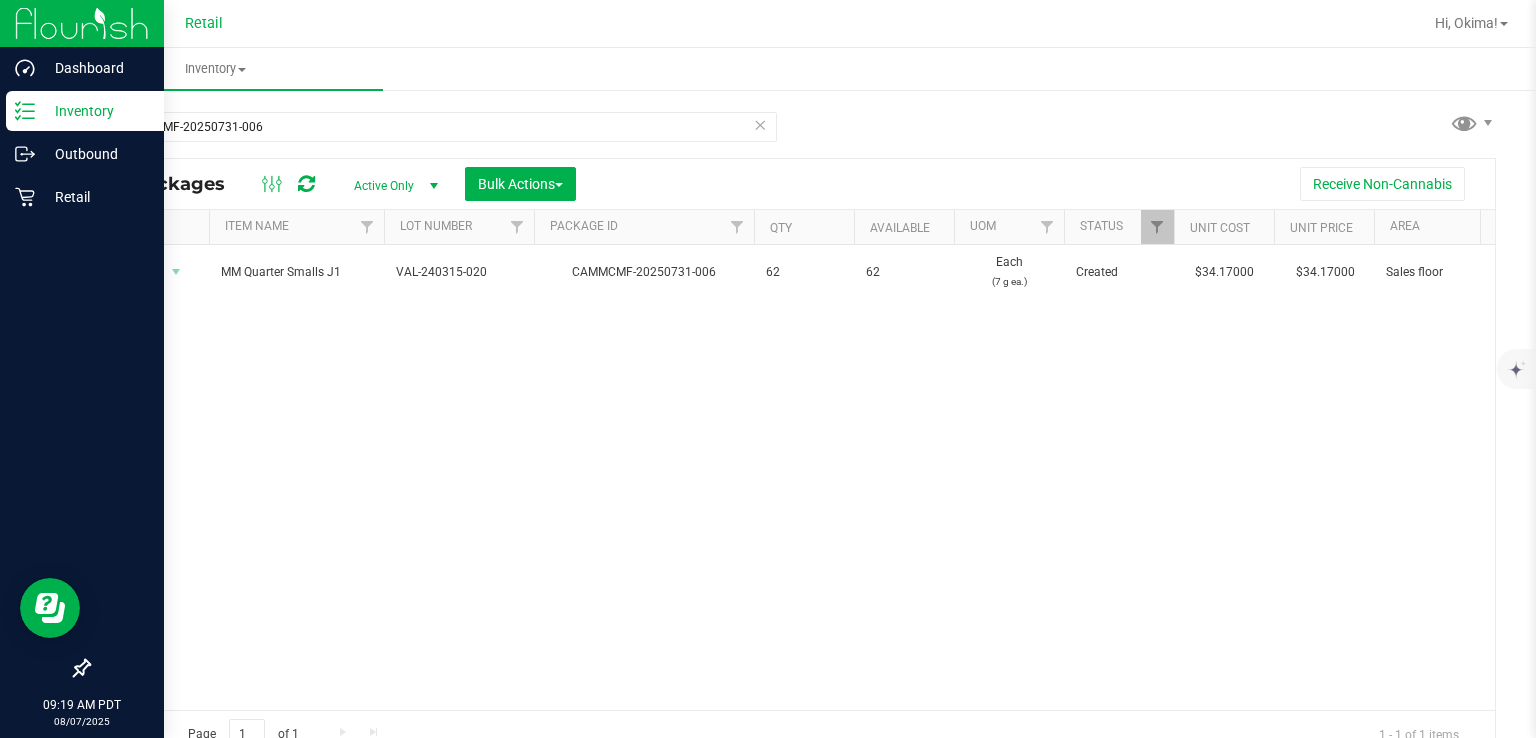 click 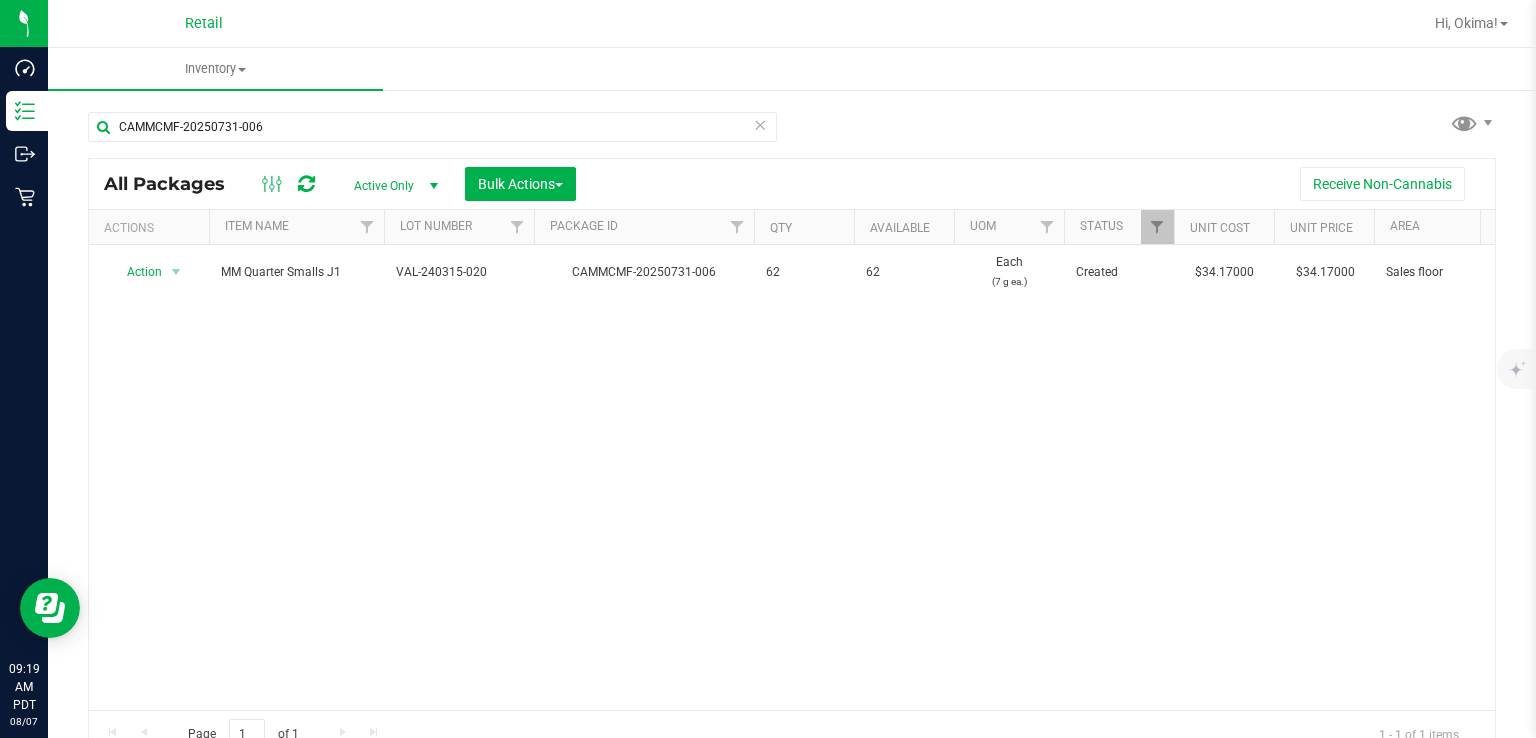 click on "[ID]
[PRODUCT] [PRODUCT] [PRODUCT]
[ID]
[ID]
[NUMBER]
[NUMBER]
Each
([NUMBER] [UNIT] ea.)
Created
[CURRENCY] [CURRENCY]
Sales floor
[NUMBER]
Flower
Pre-Packed Quarter Smalls
Mixed
[PRODUCT] [PRODUCT] [PRODUCT]
[BRAND]" at bounding box center (792, 477) 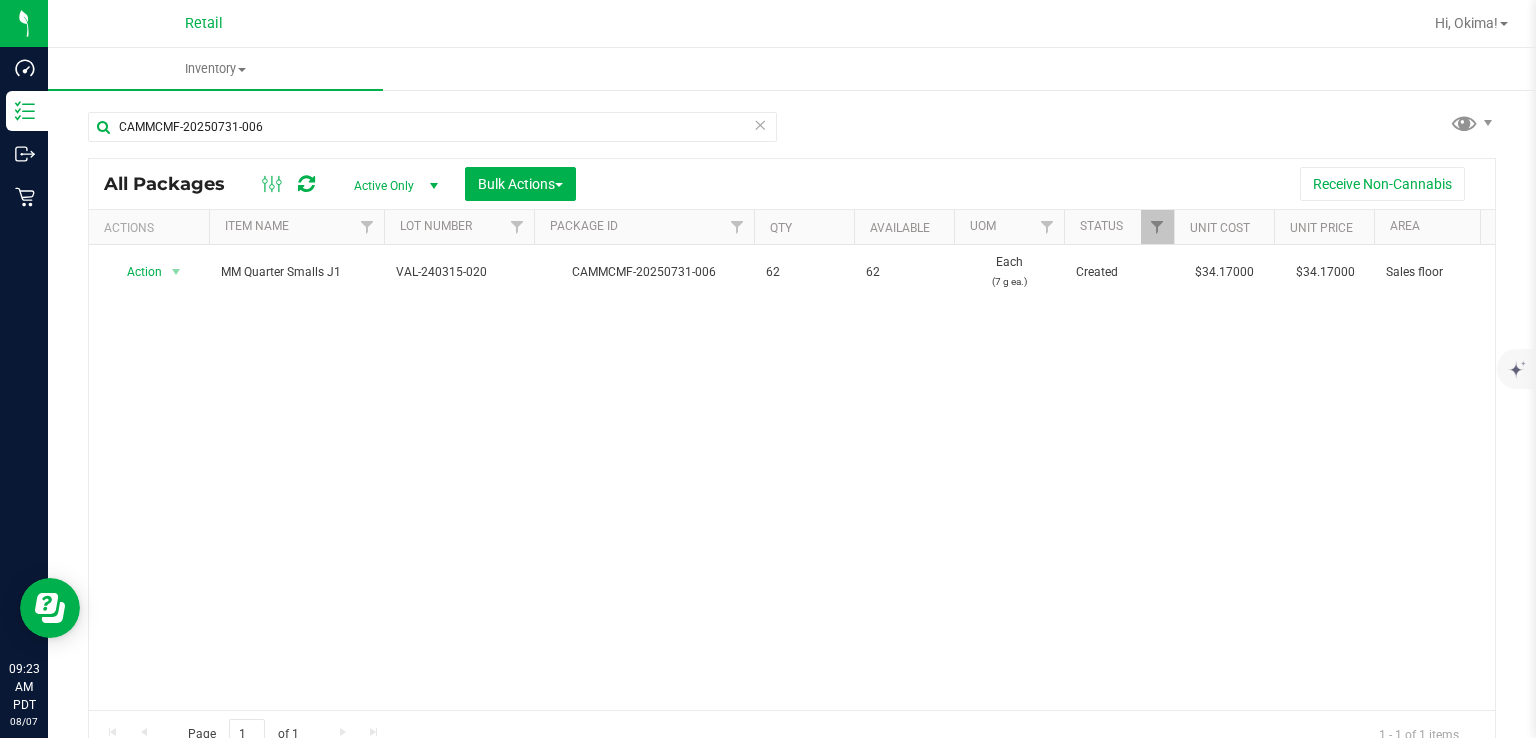 click at bounding box center [760, 124] 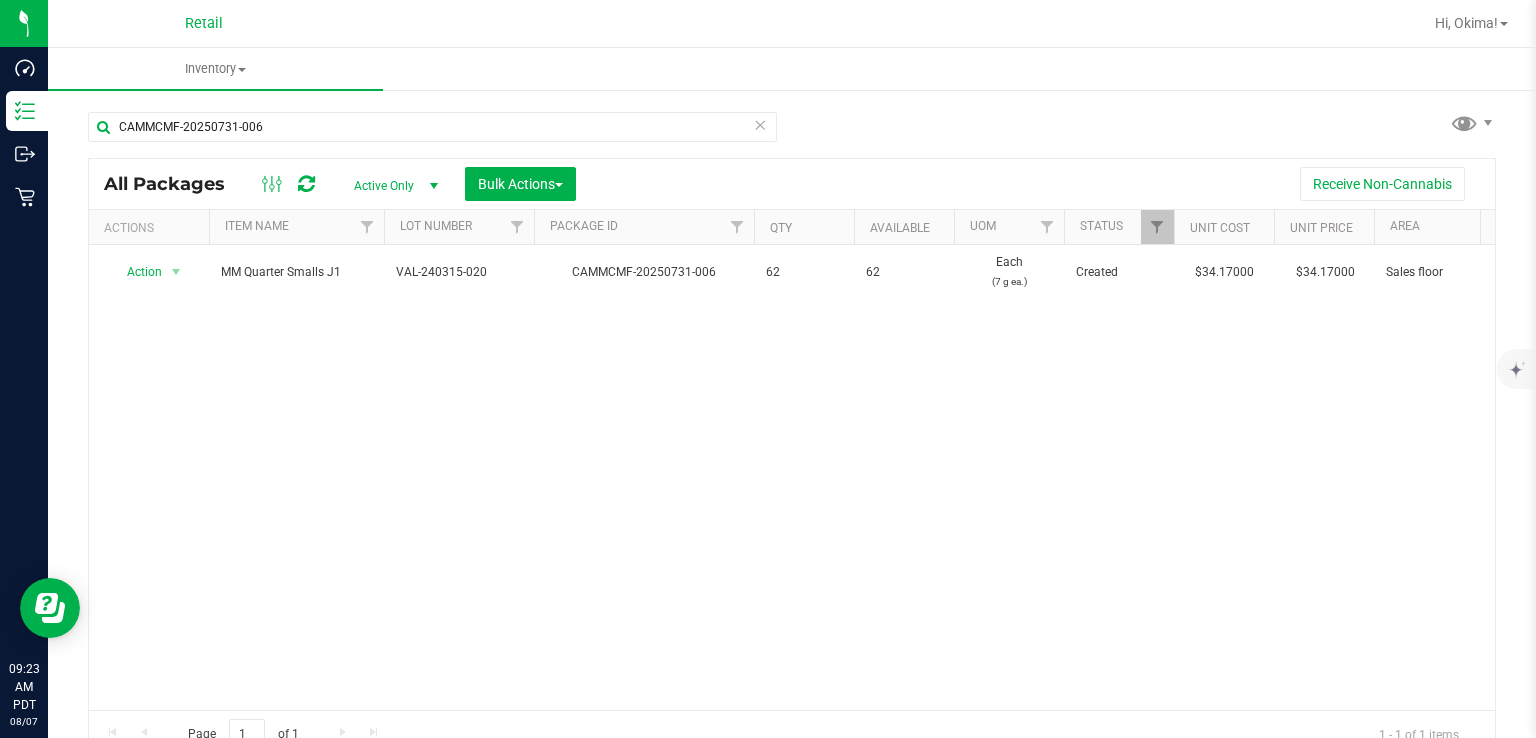 type 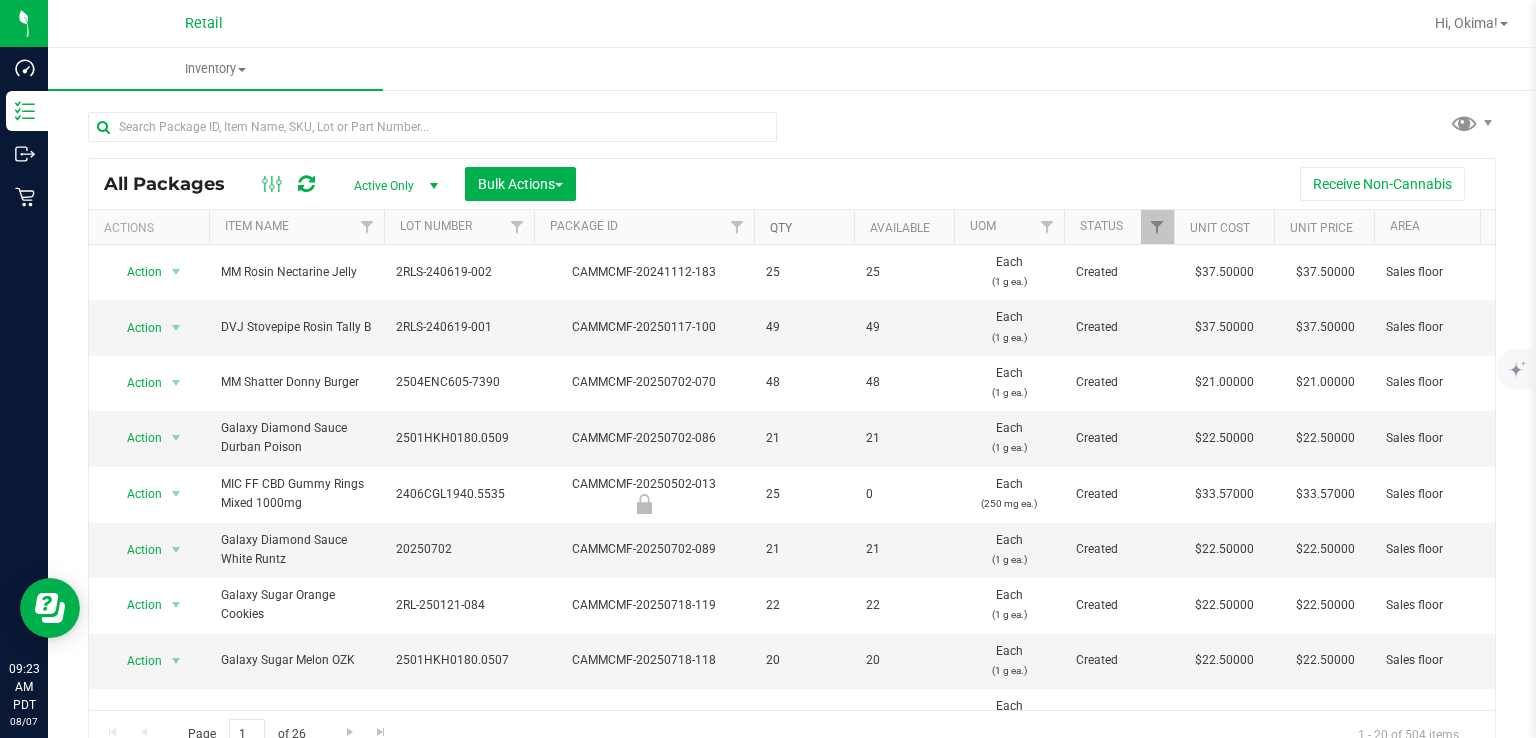 click on "Qty" at bounding box center (781, 228) 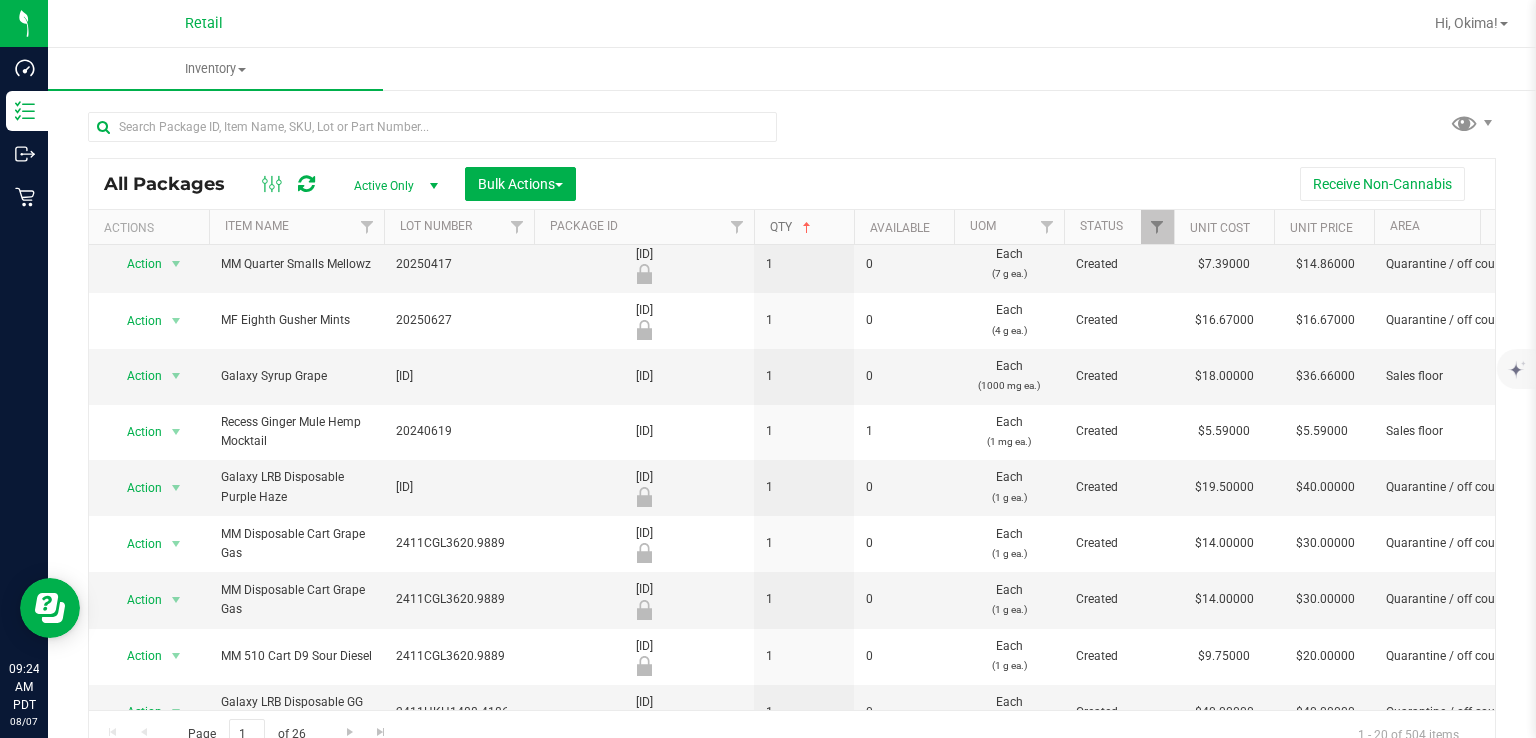 scroll, scrollTop: 316, scrollLeft: 0, axis: vertical 